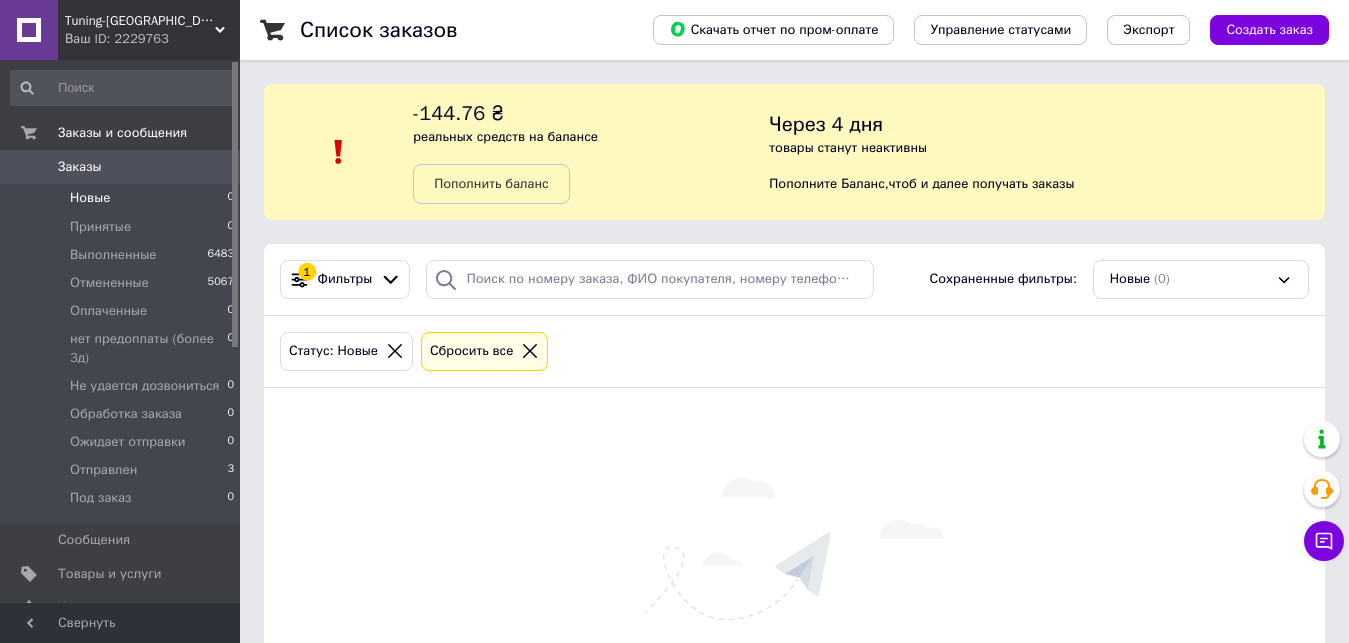 scroll, scrollTop: 0, scrollLeft: 0, axis: both 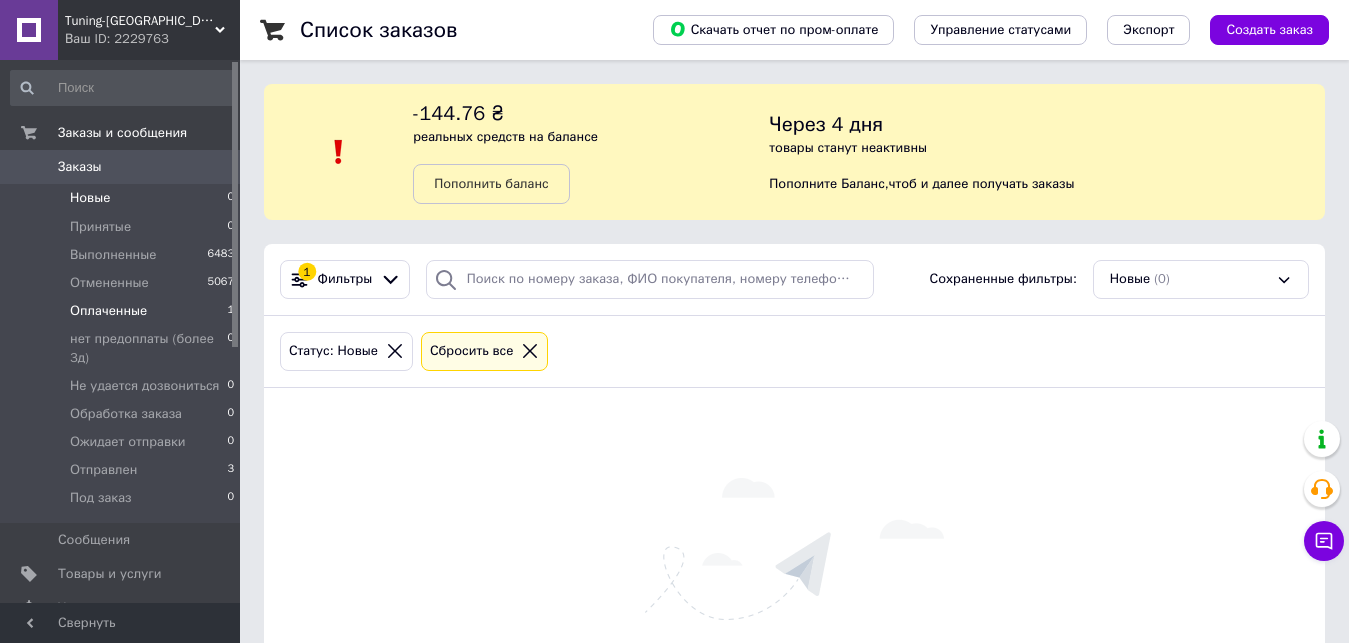 click on "Оплаченные 1" at bounding box center [123, 311] 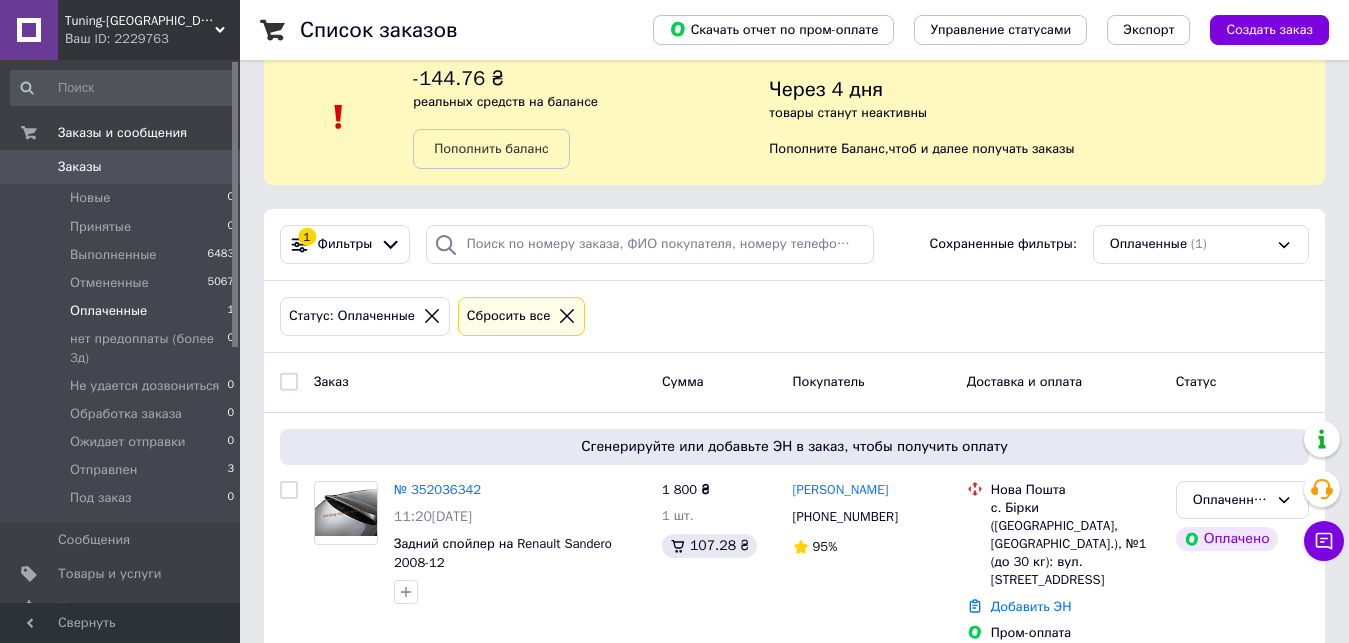scroll, scrollTop: 38, scrollLeft: 0, axis: vertical 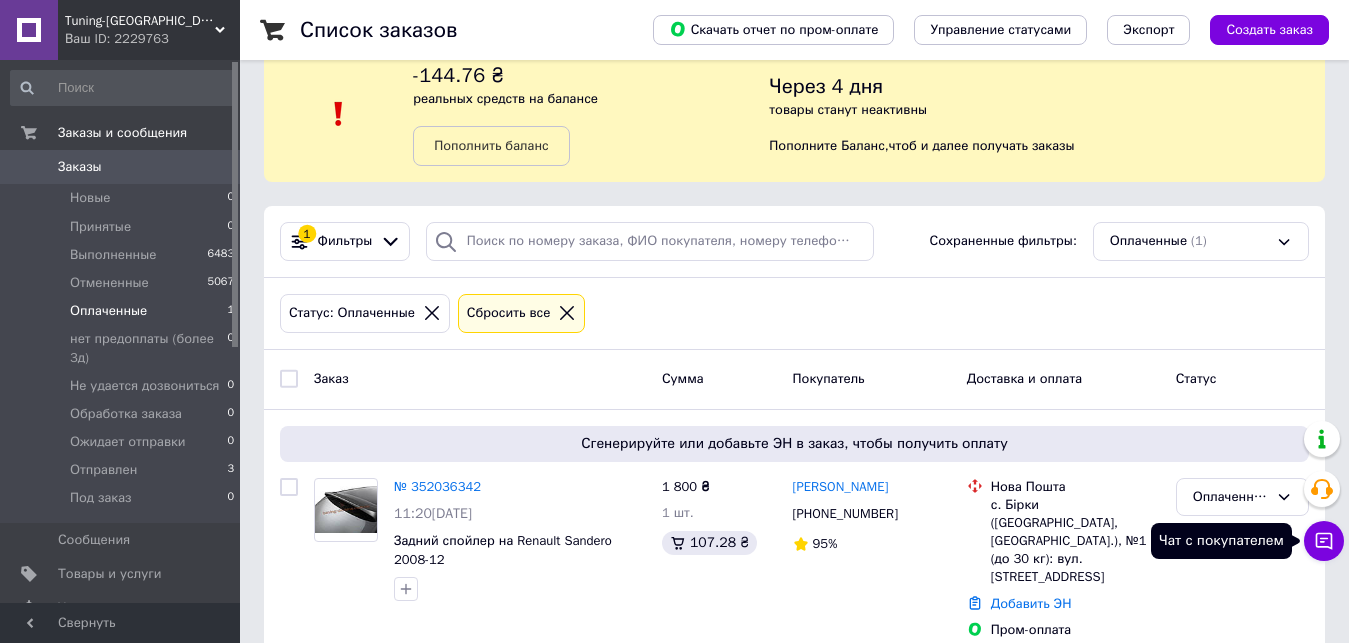 click 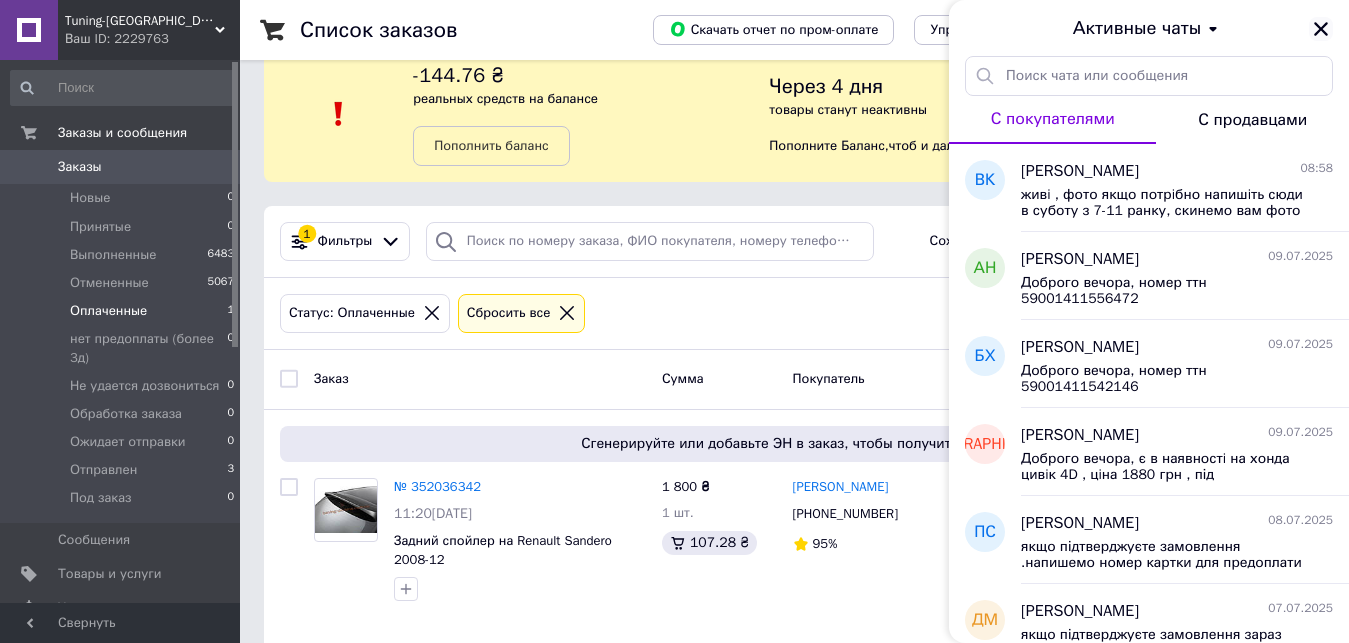 click 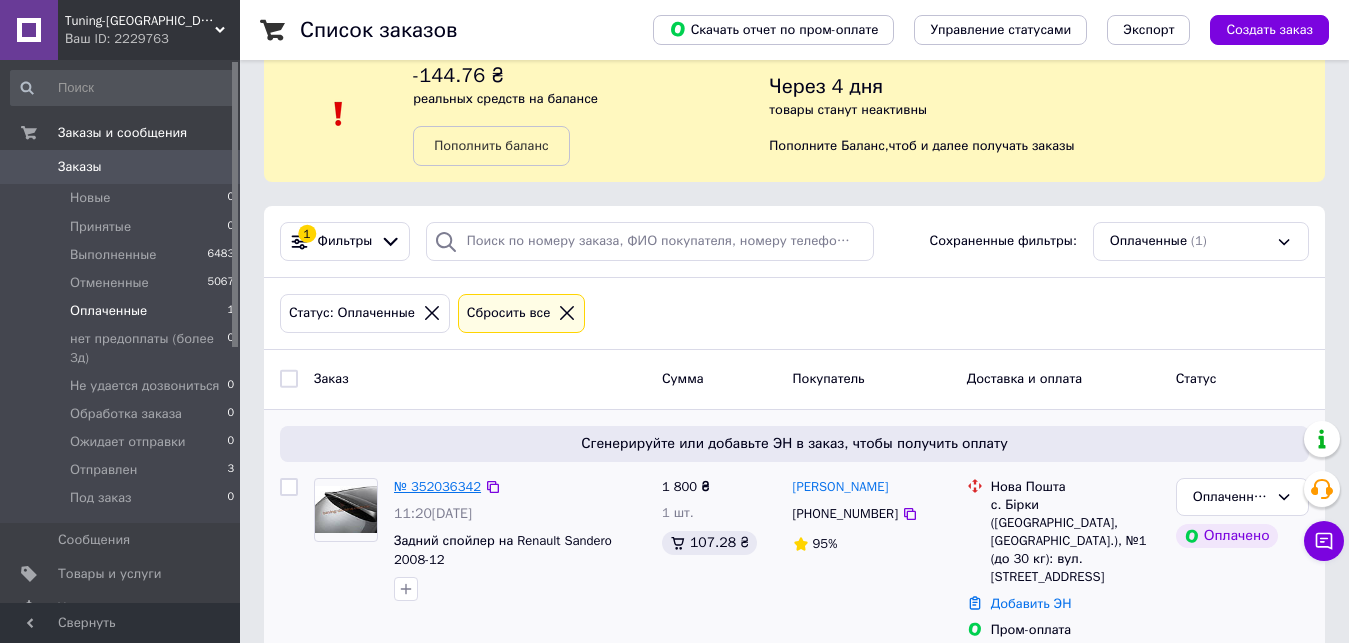 click on "№ 352036342" at bounding box center (437, 486) 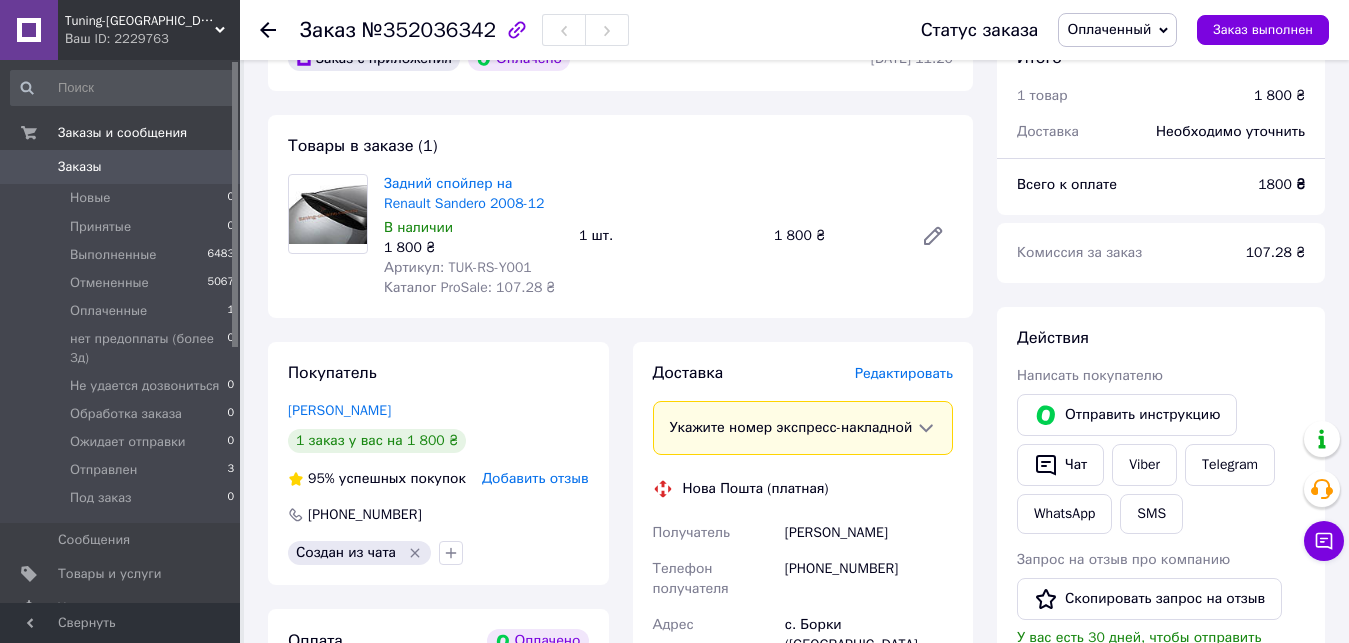 scroll, scrollTop: 800, scrollLeft: 0, axis: vertical 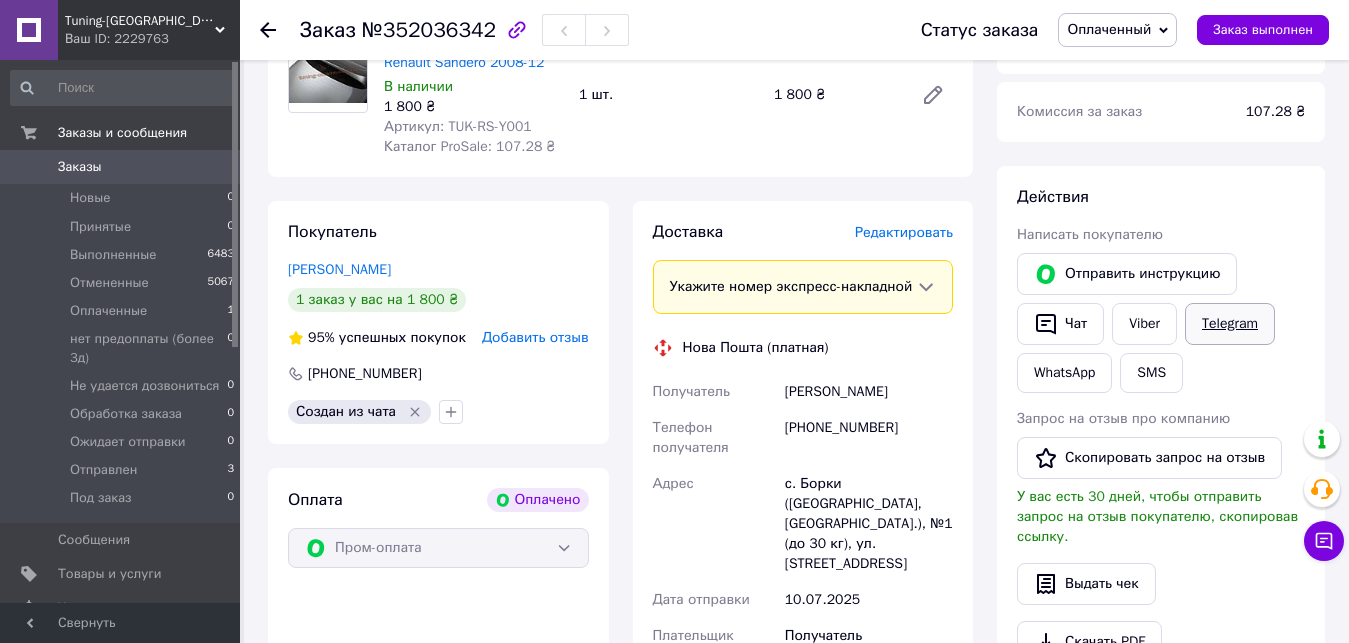 click on "Telegram" at bounding box center [1230, 324] 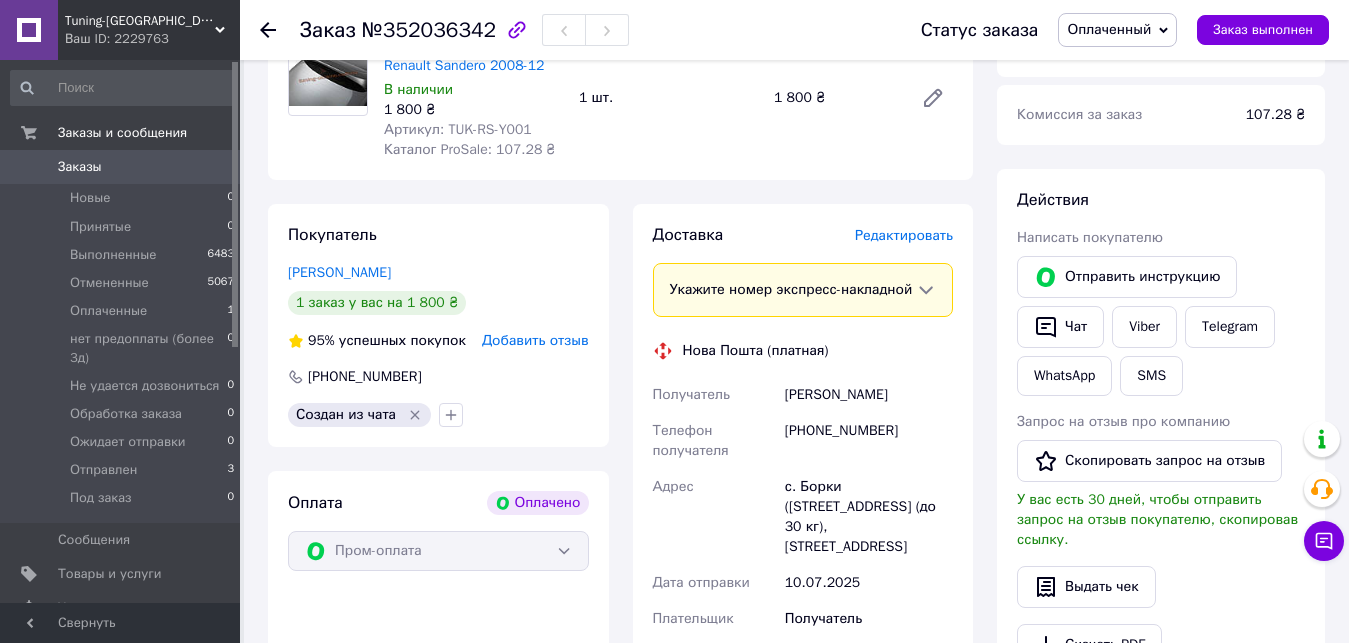 scroll, scrollTop: 697, scrollLeft: 0, axis: vertical 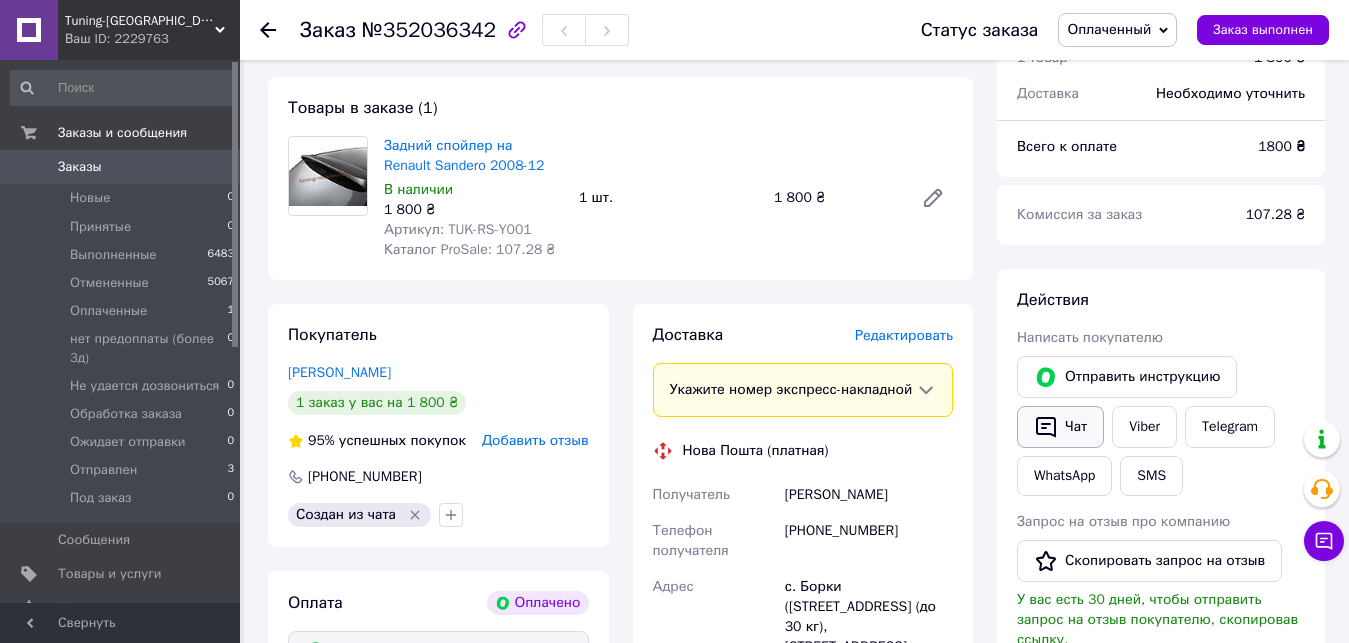 click on "Чат" at bounding box center (1060, 427) 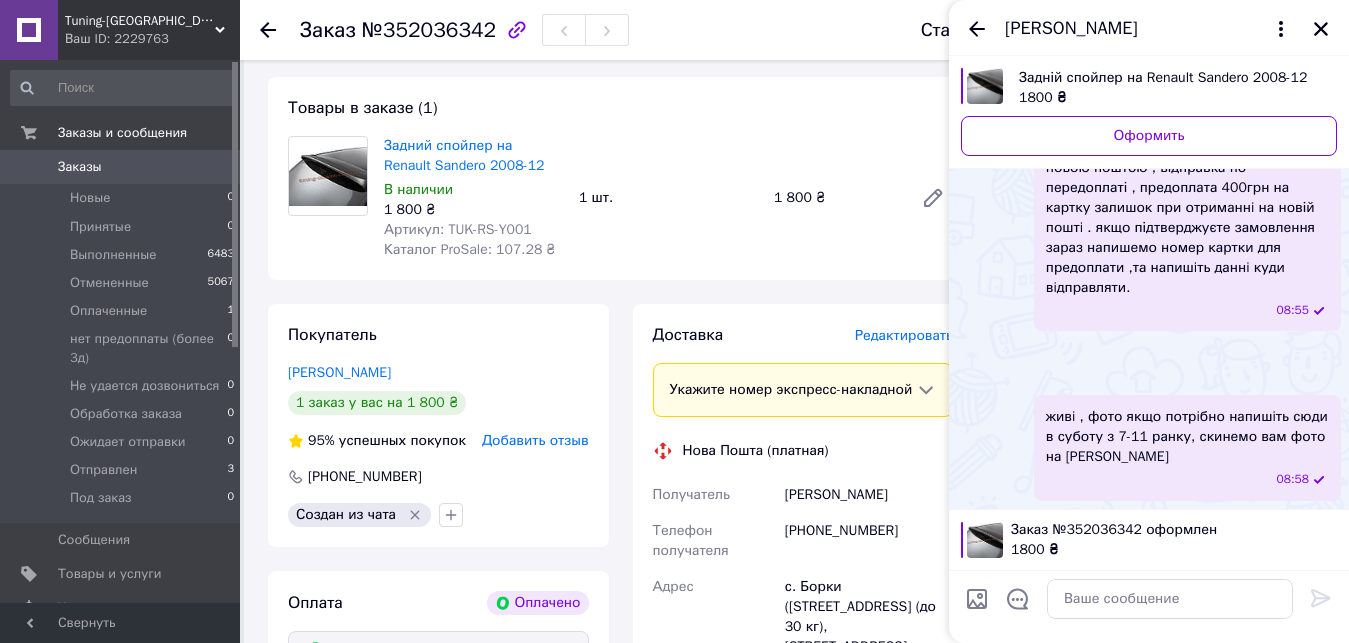 scroll, scrollTop: 745, scrollLeft: 0, axis: vertical 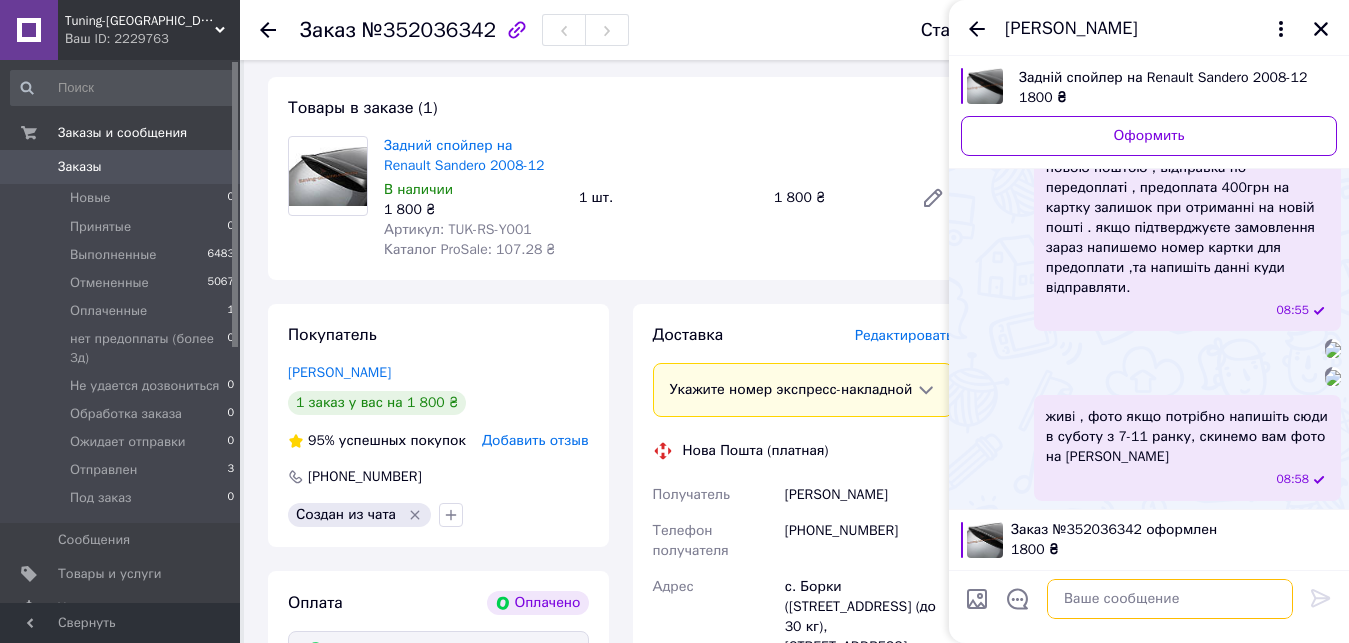 click at bounding box center [1170, 599] 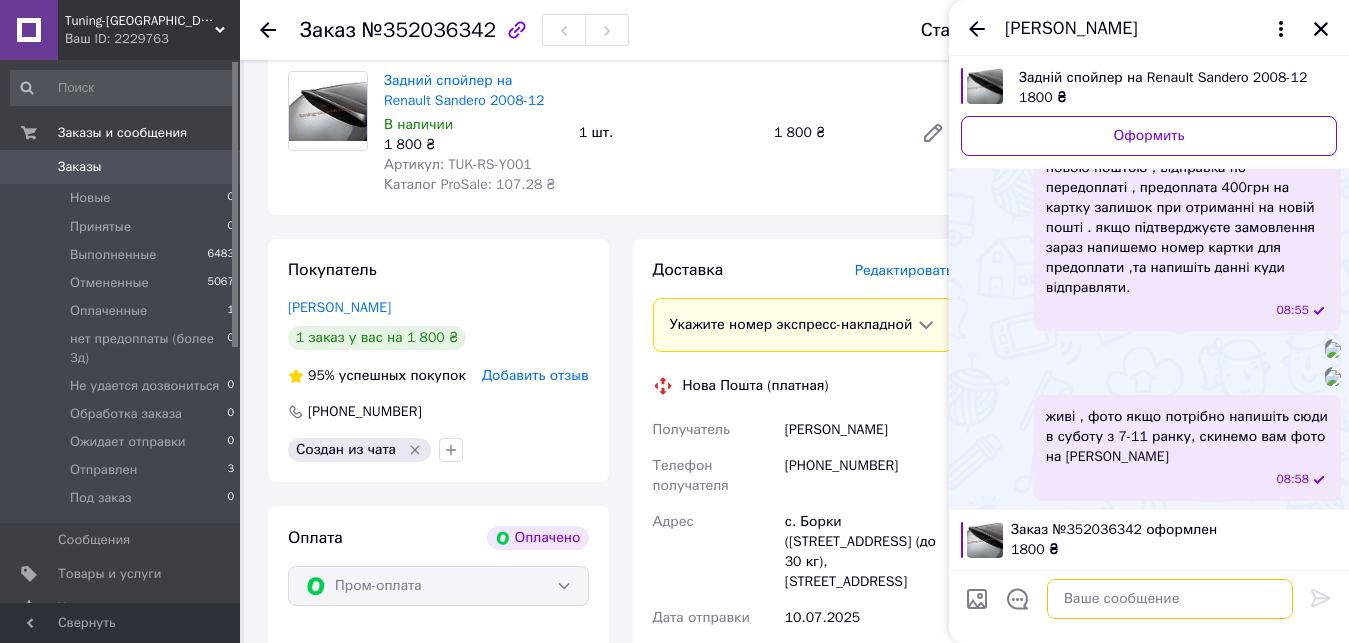 scroll, scrollTop: 797, scrollLeft: 0, axis: vertical 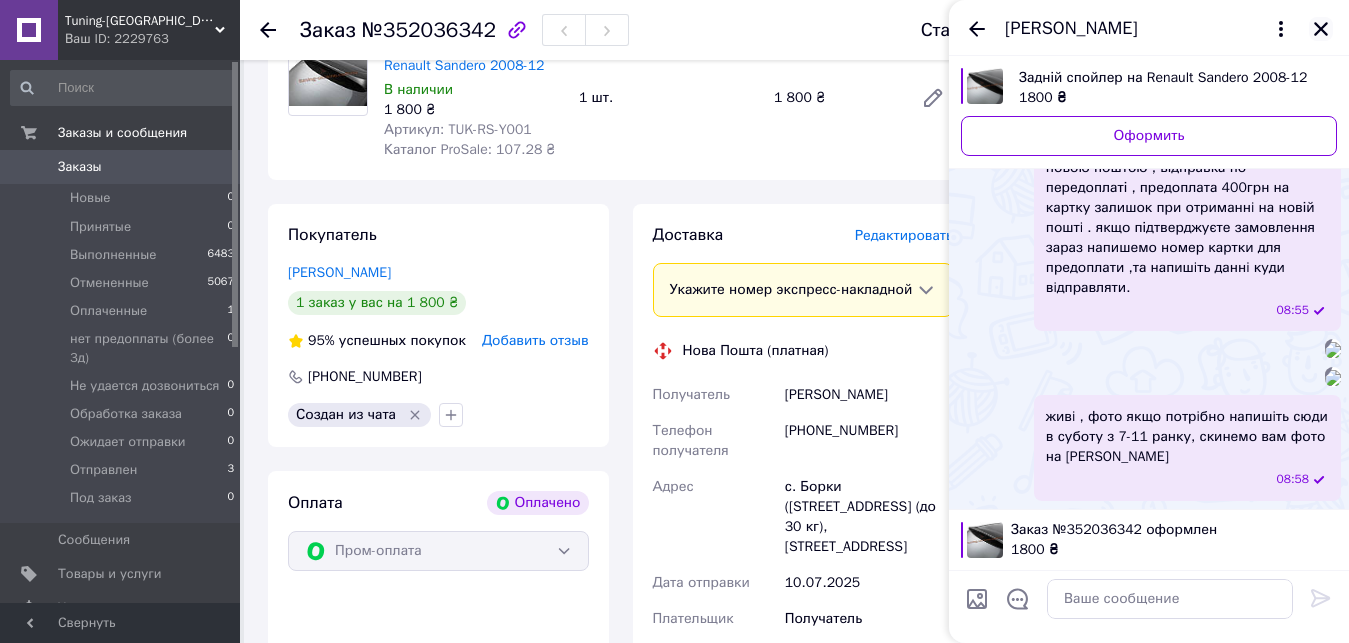 click 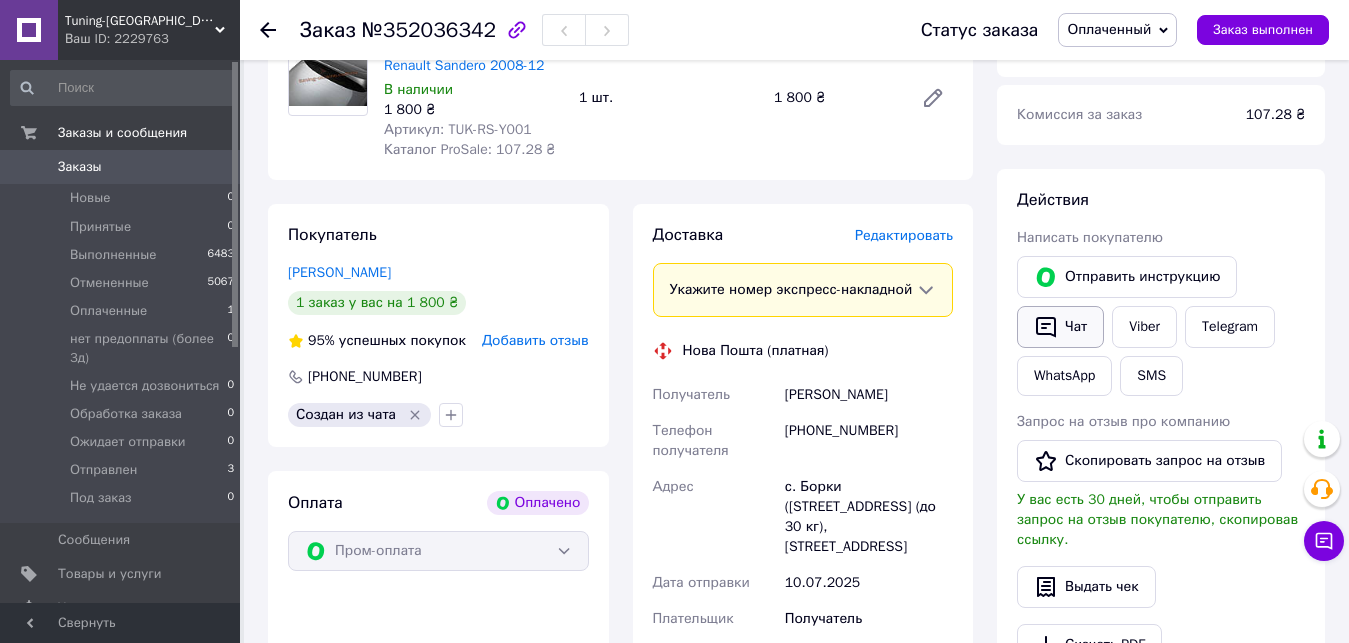 click on "Чат" at bounding box center [1060, 327] 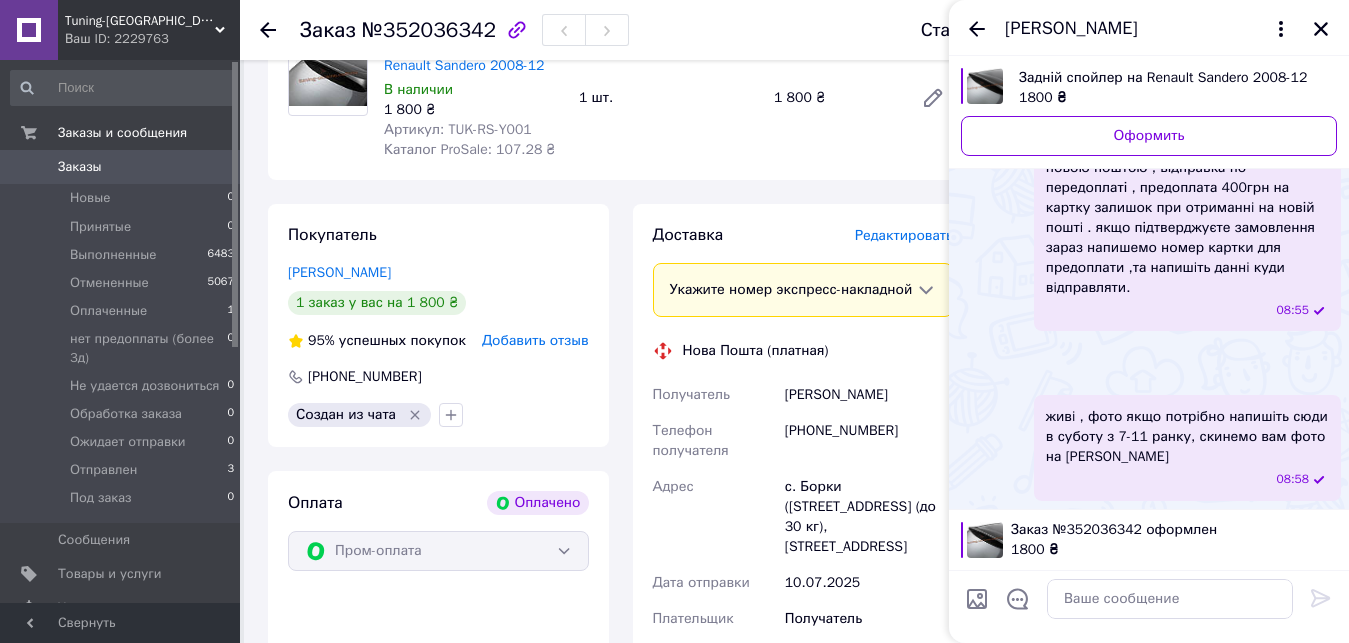scroll, scrollTop: 549, scrollLeft: 0, axis: vertical 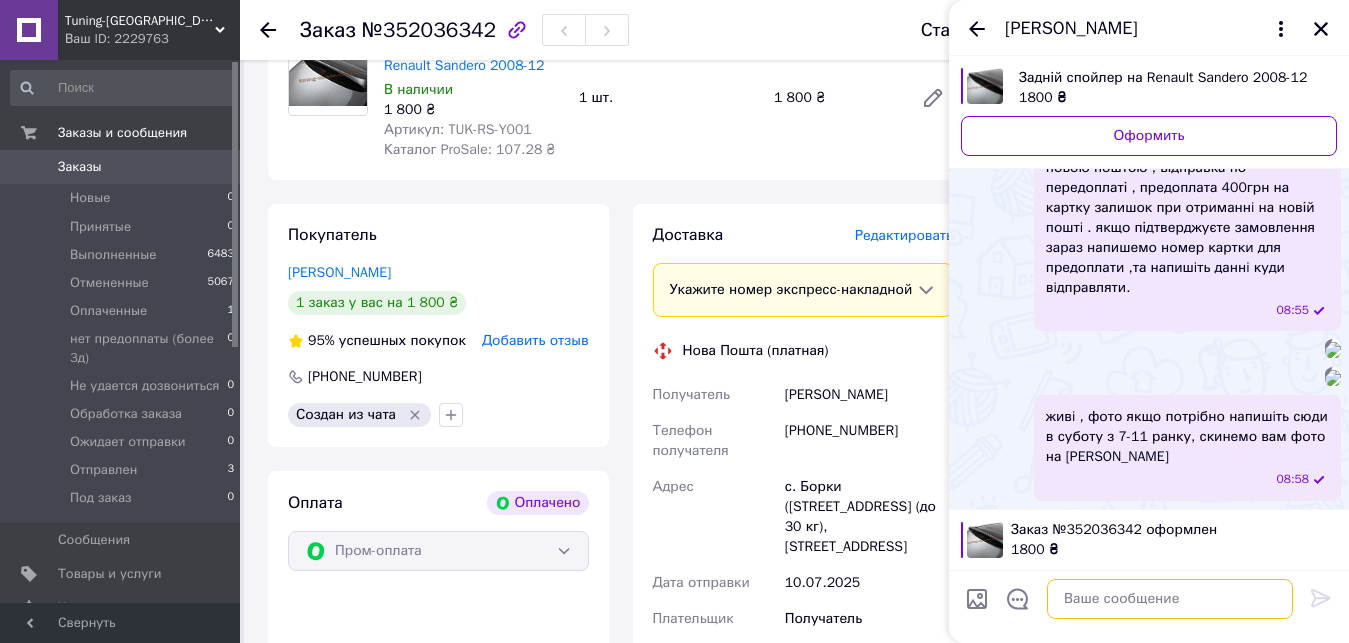 click at bounding box center [1170, 599] 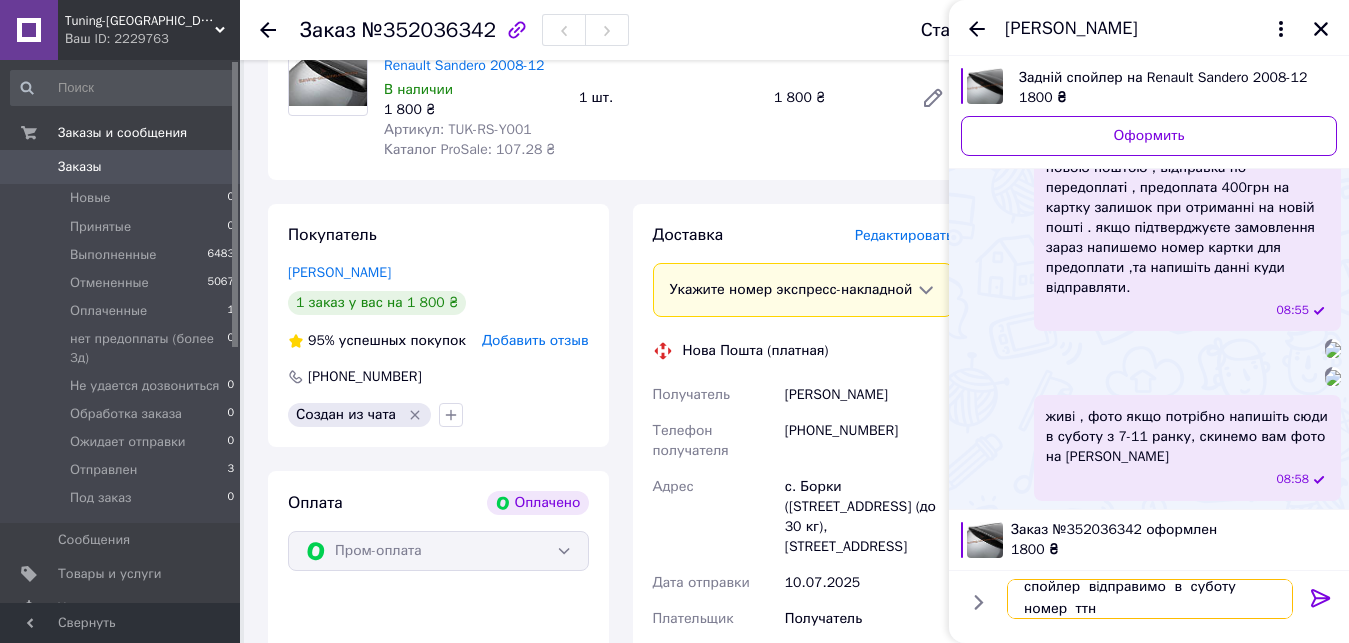 scroll, scrollTop: 2, scrollLeft: 0, axis: vertical 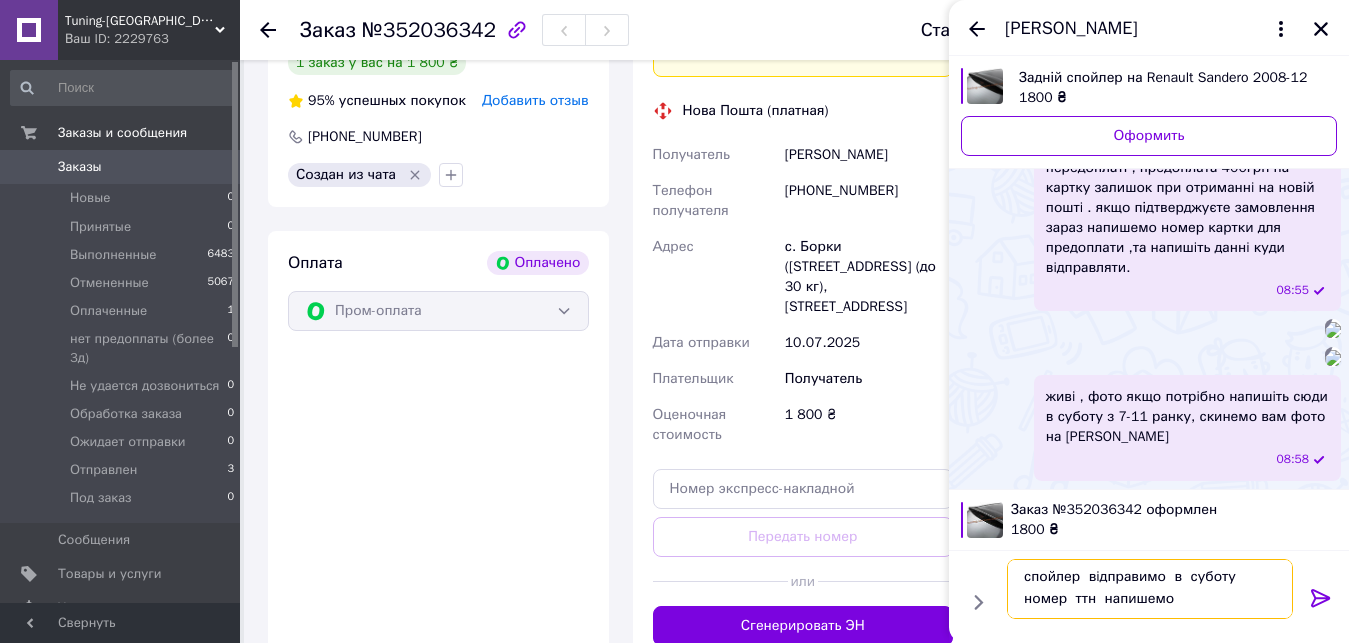 click on "спойлер  вiдправимо  в  суботу  номер  ттн  напишемо" at bounding box center (1150, 589) 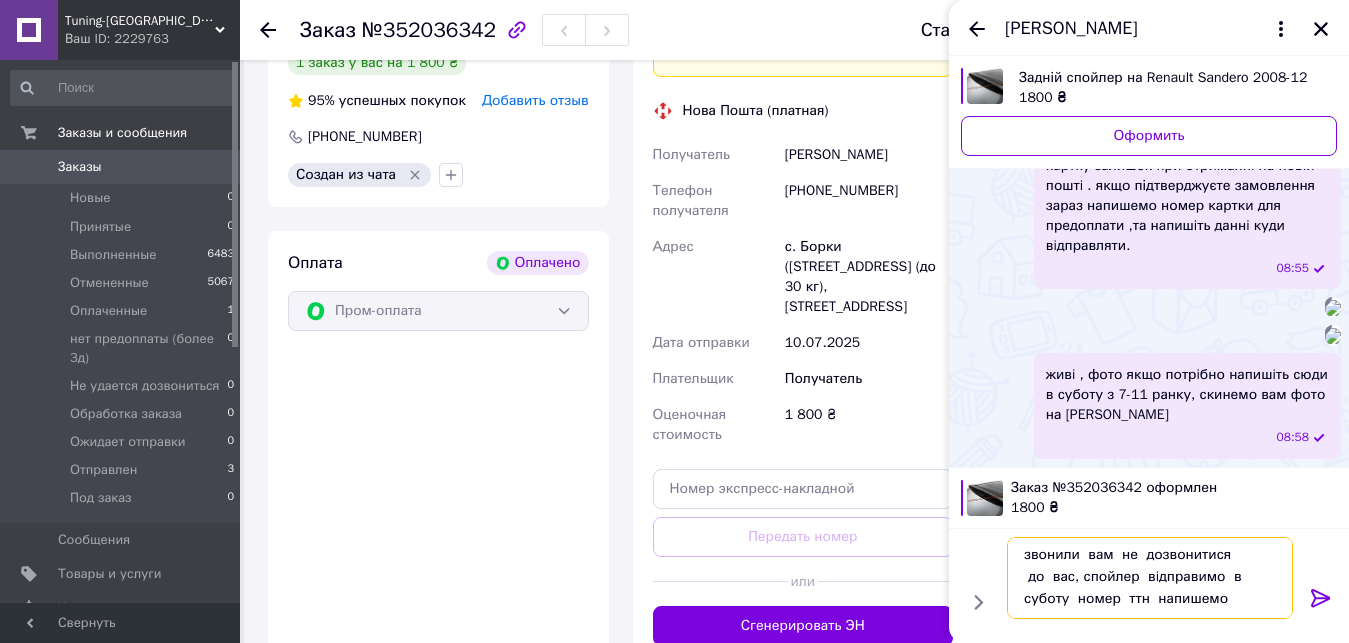 click on "звонили  вам  не  дозвонитися
до  вас, спойлер  вiдправимо  в  суботу  номер  ттн  напишемо" at bounding box center (1150, 578) 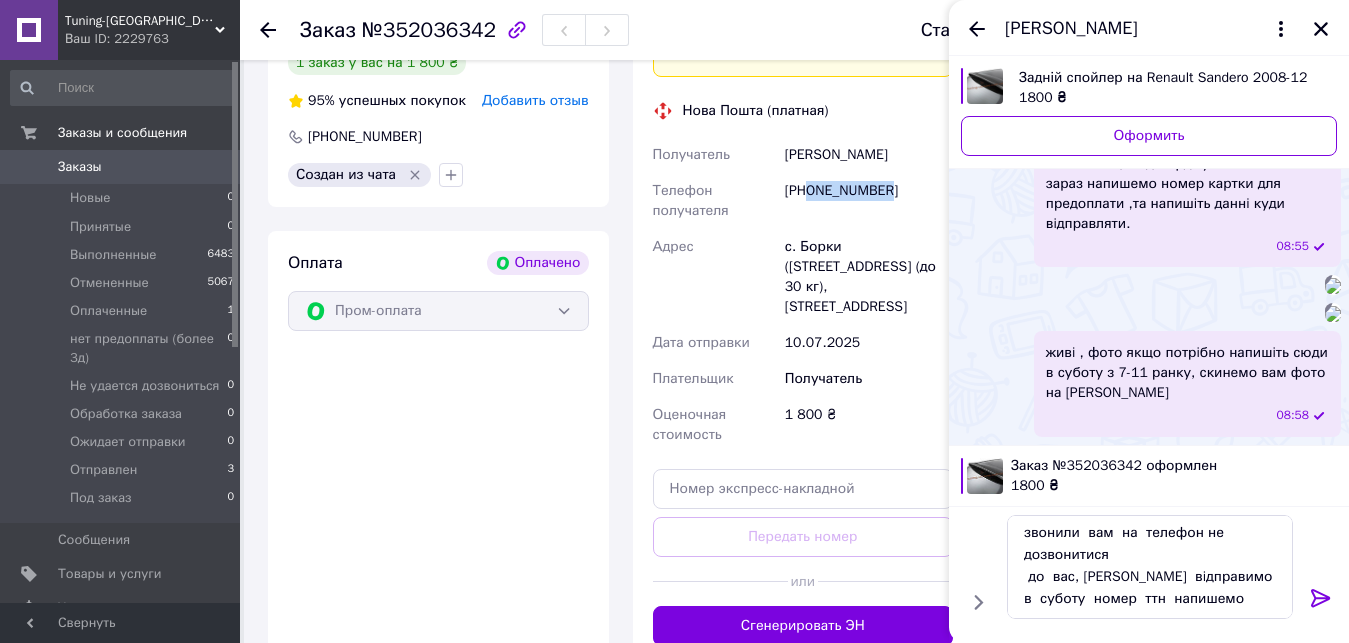drag, startPoint x: 860, startPoint y: 207, endPoint x: 812, endPoint y: 210, distance: 48.09366 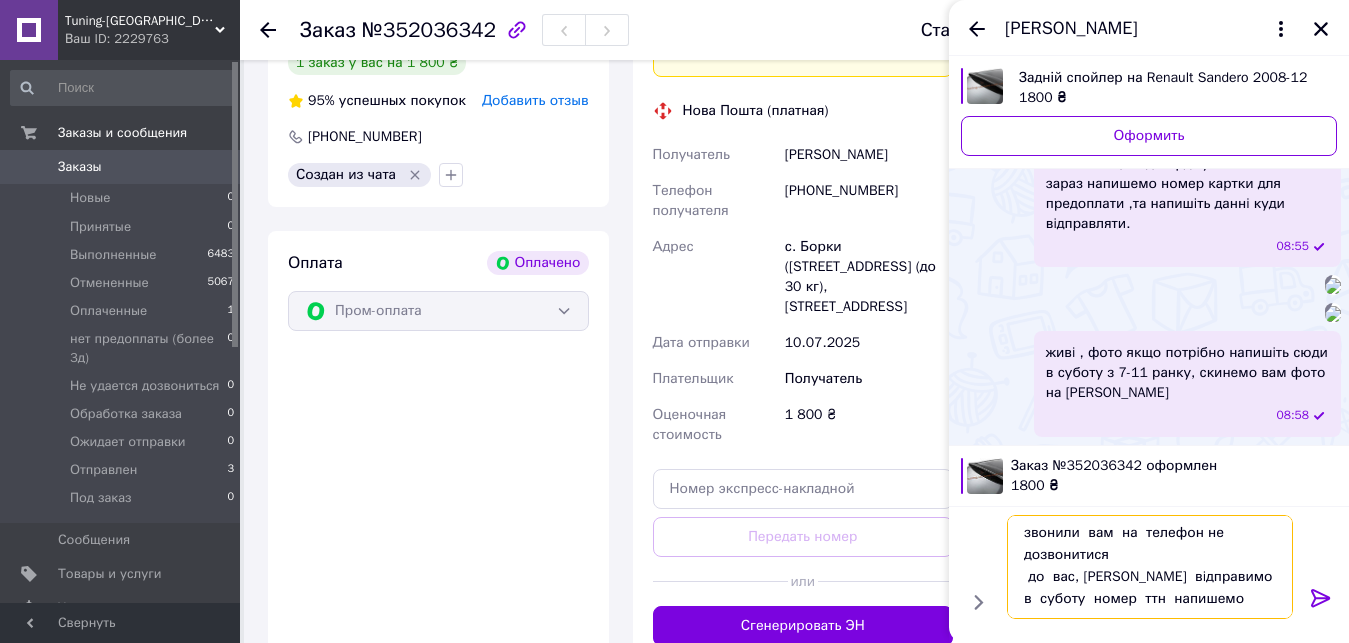 click on "звонили  вам  на  телефон не  дозвонитися
до  вас, спойлер  вiдправимо  в  суботу  номер  ттн  напишемо" at bounding box center (1150, 567) 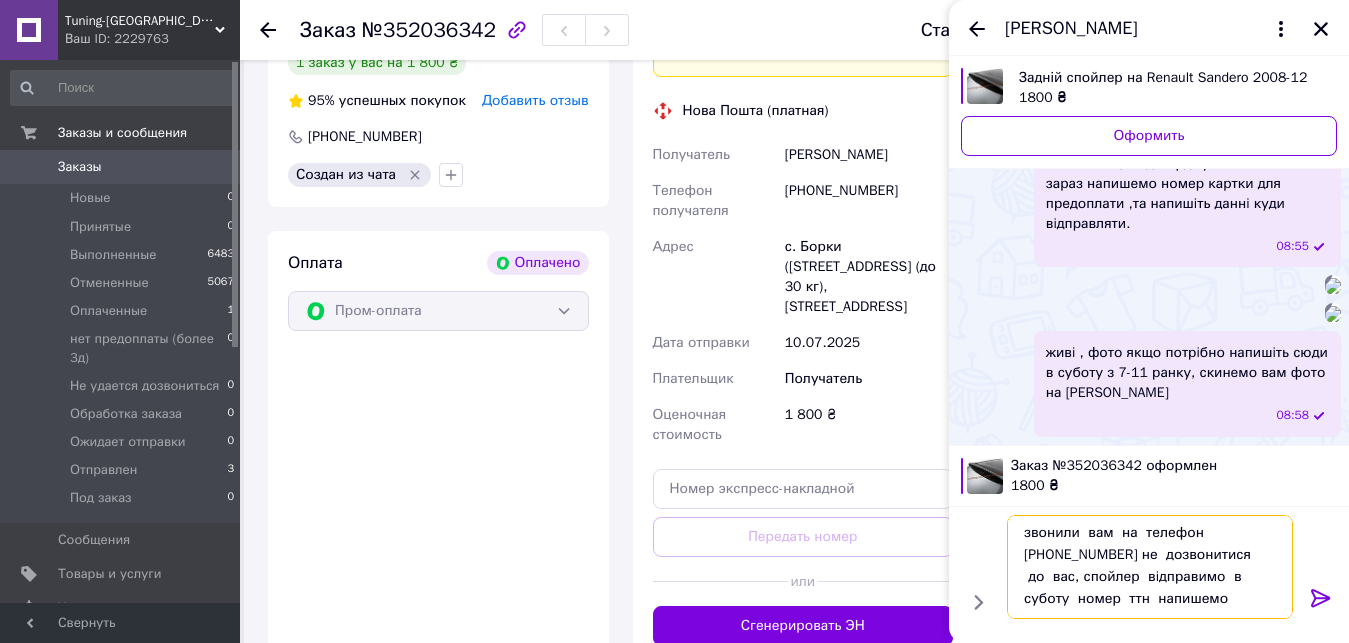 click on "звонили  вам  на  телефон 0663683745 не  дозвонитися
до  вас, спойлер  вiдправимо  в  суботу  номер  ттн  напишемо" at bounding box center (1150, 567) 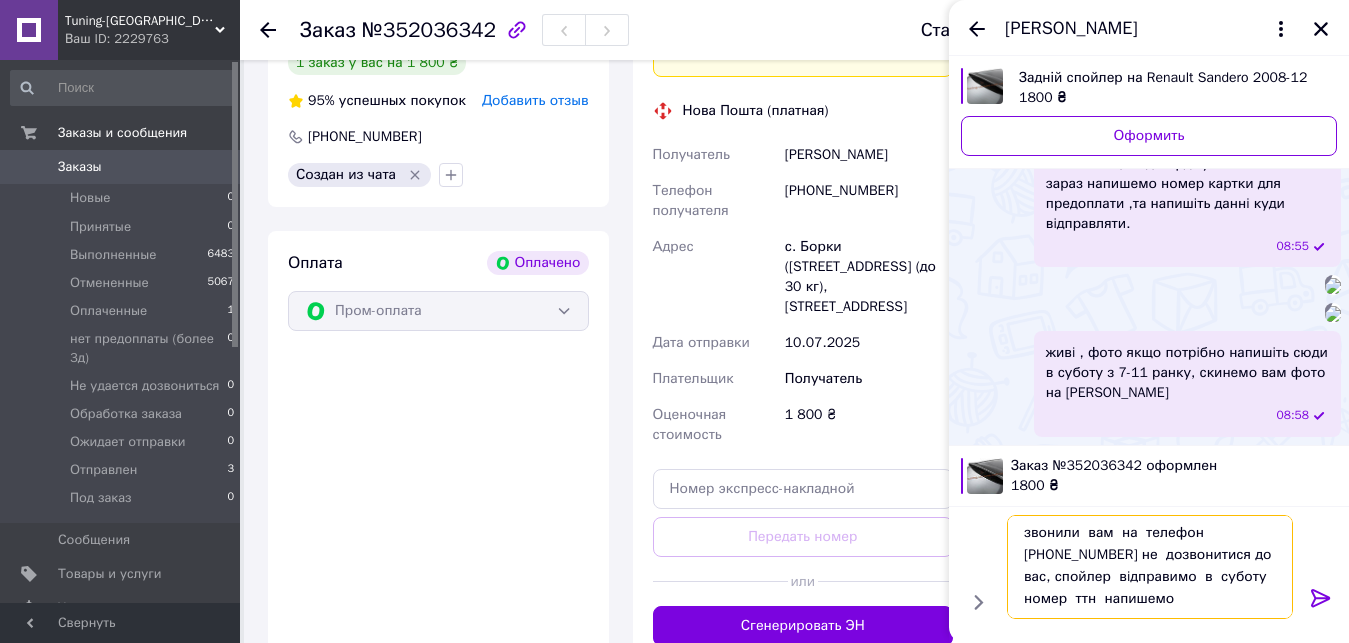 type on "звонили  вам  на  телефон 0663683745 не  дозвонитися до  вас, спойлер  вiдправимо  в  суботу  номер  ттн  напишемо" 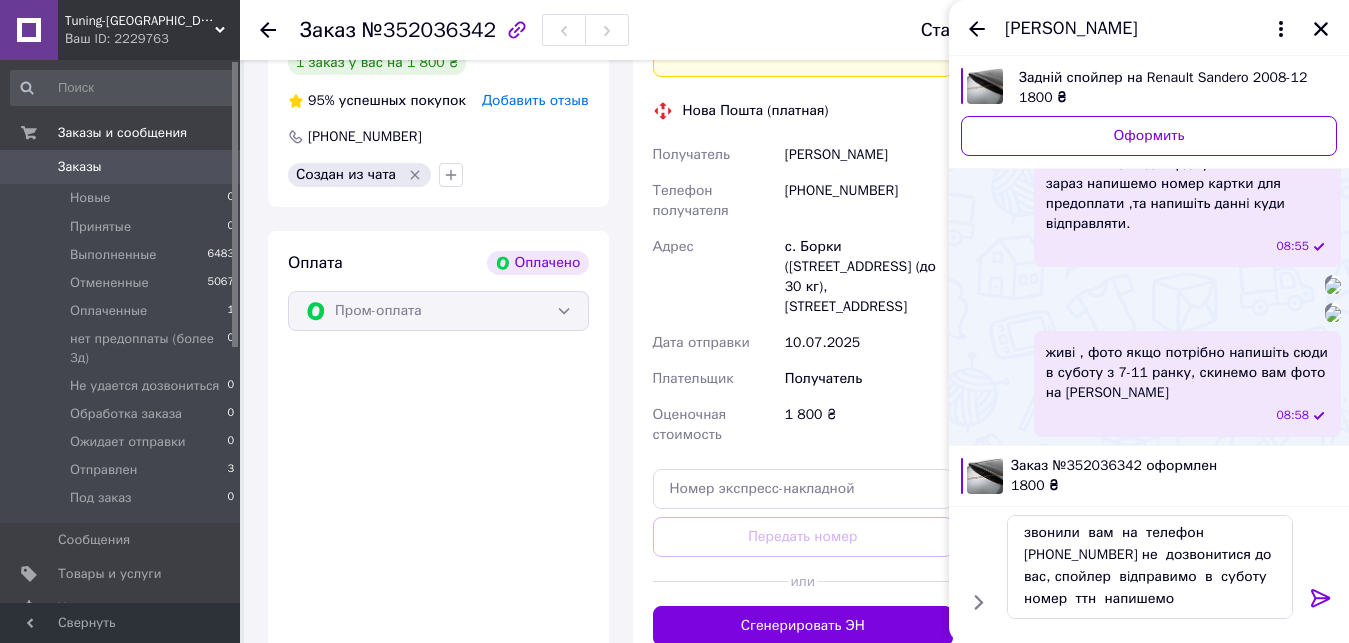 click 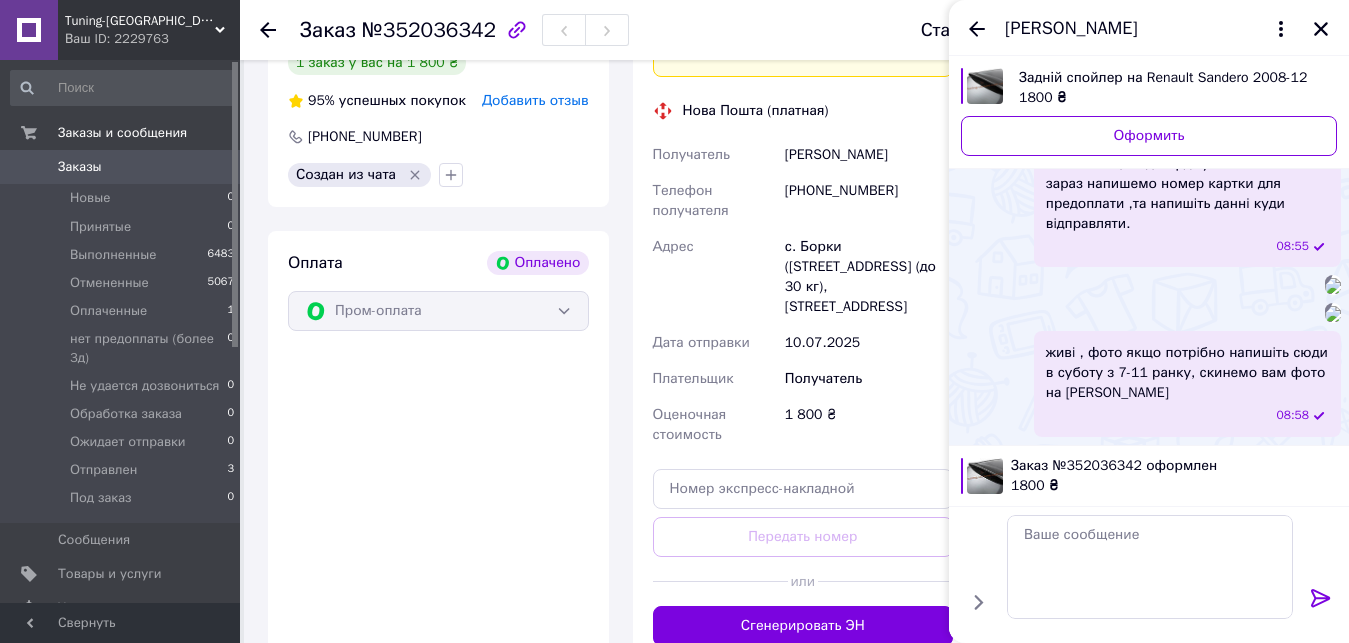 scroll, scrollTop: 0, scrollLeft: 0, axis: both 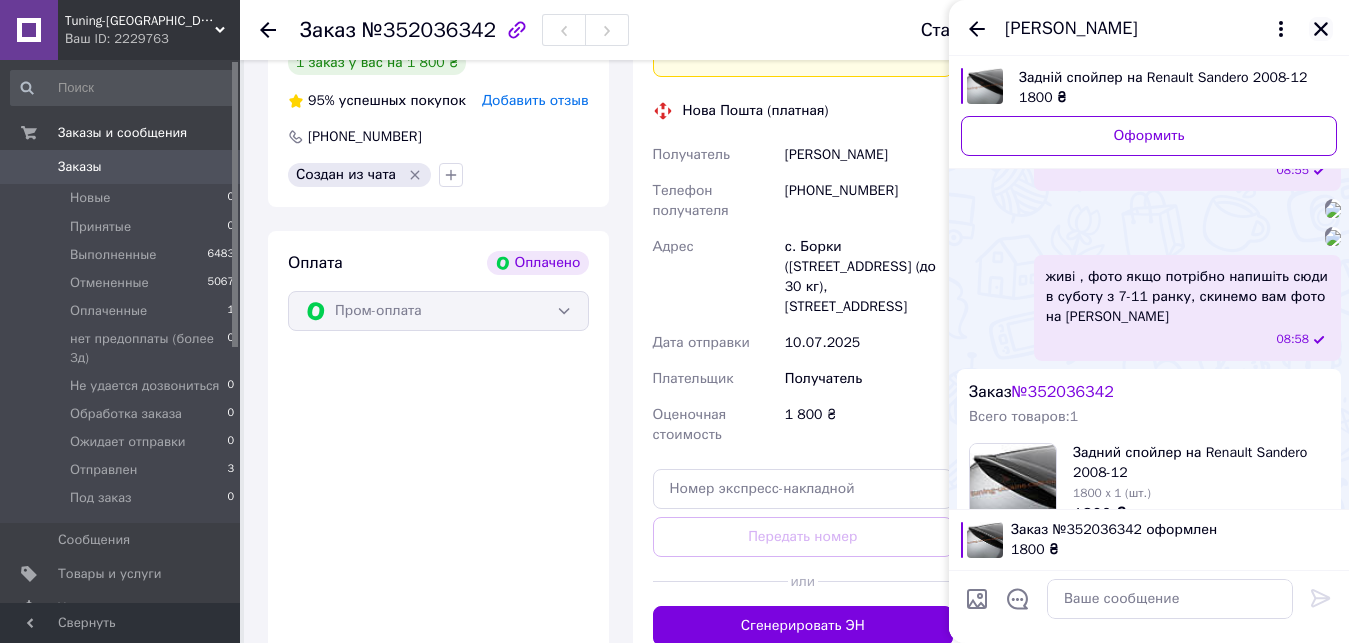 click 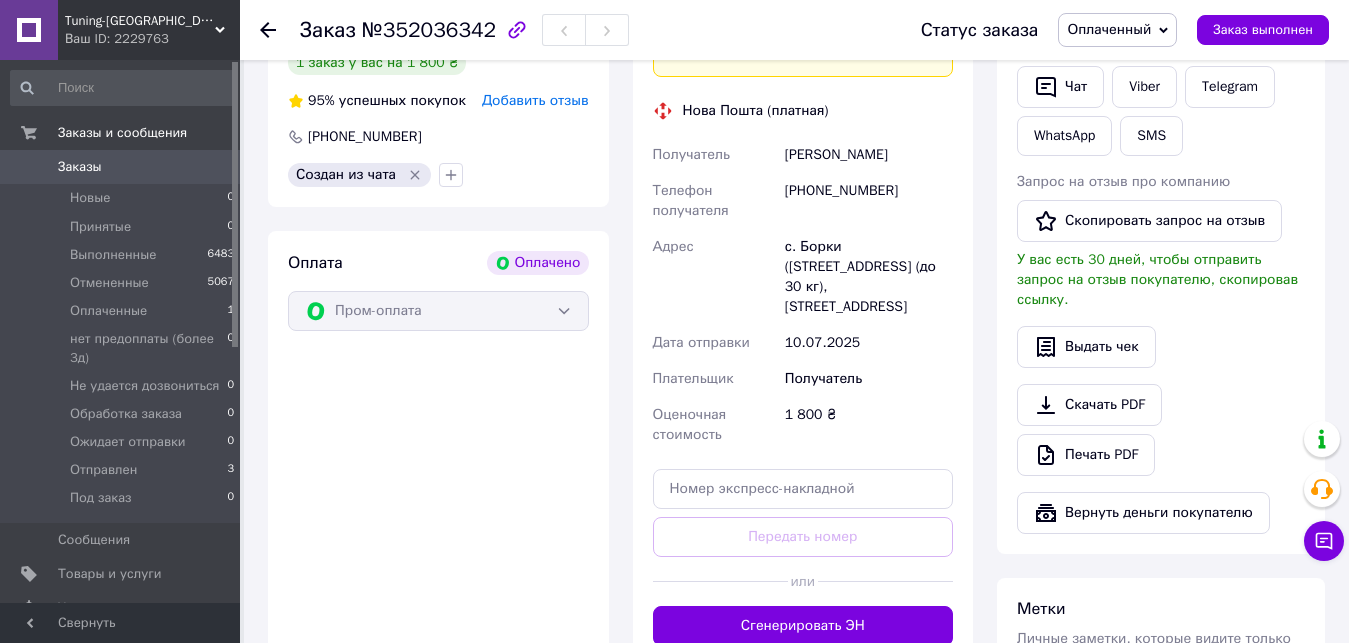 click on "Оплаченный" at bounding box center (1109, 29) 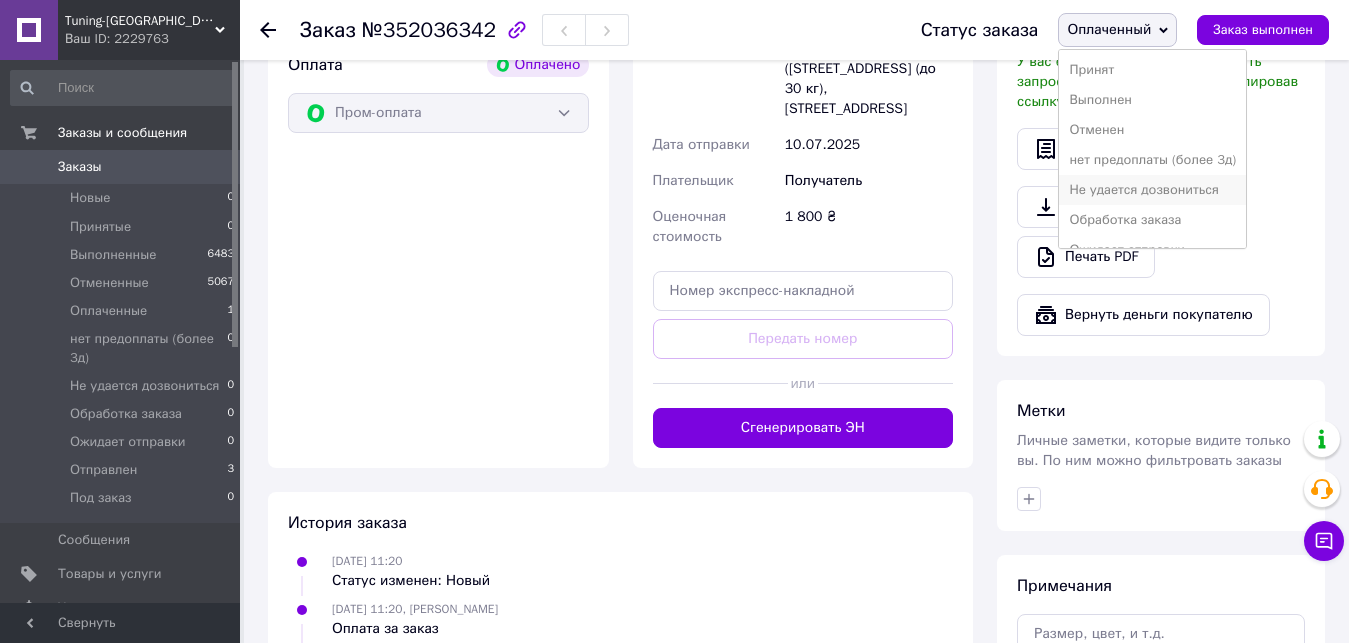 scroll, scrollTop: 1237, scrollLeft: 0, axis: vertical 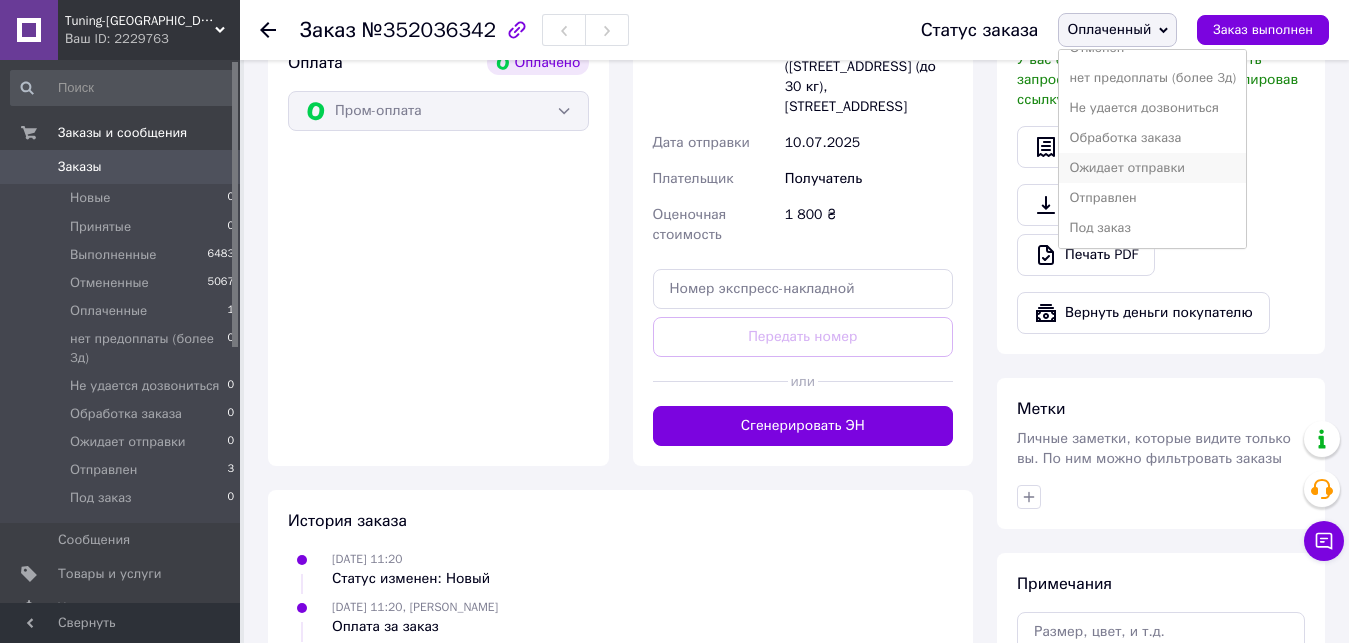click on "Ожидает отправки" at bounding box center [1152, 168] 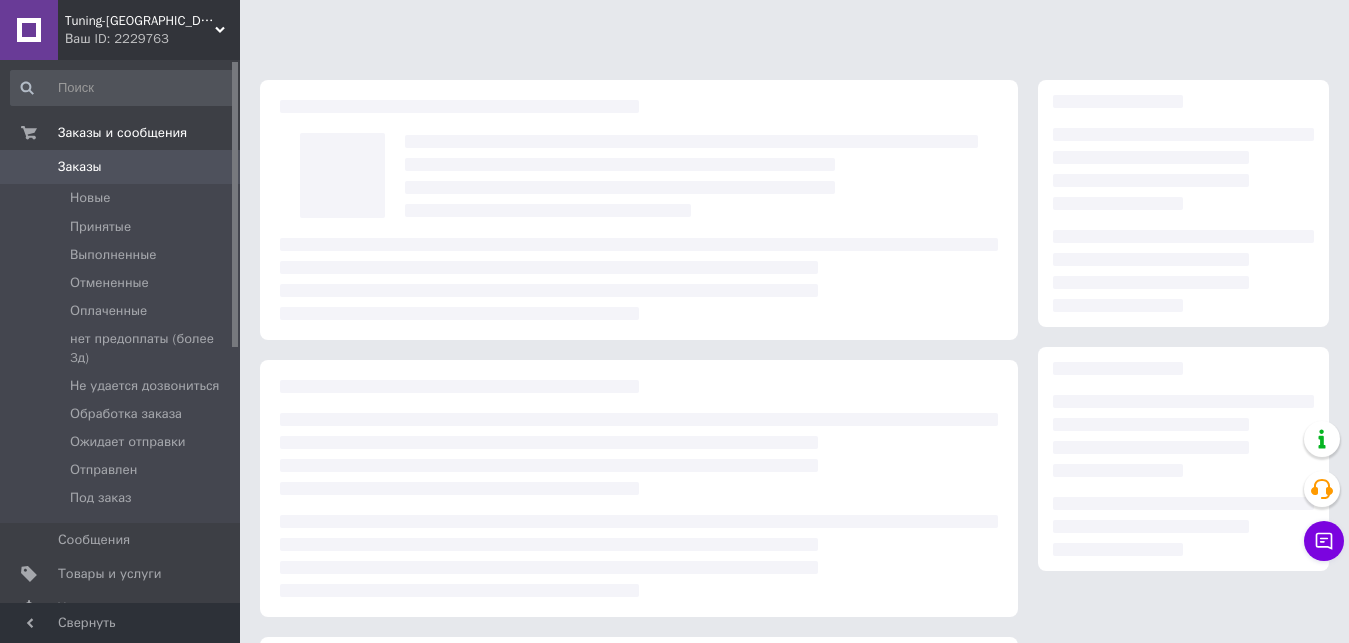 scroll, scrollTop: 271, scrollLeft: 0, axis: vertical 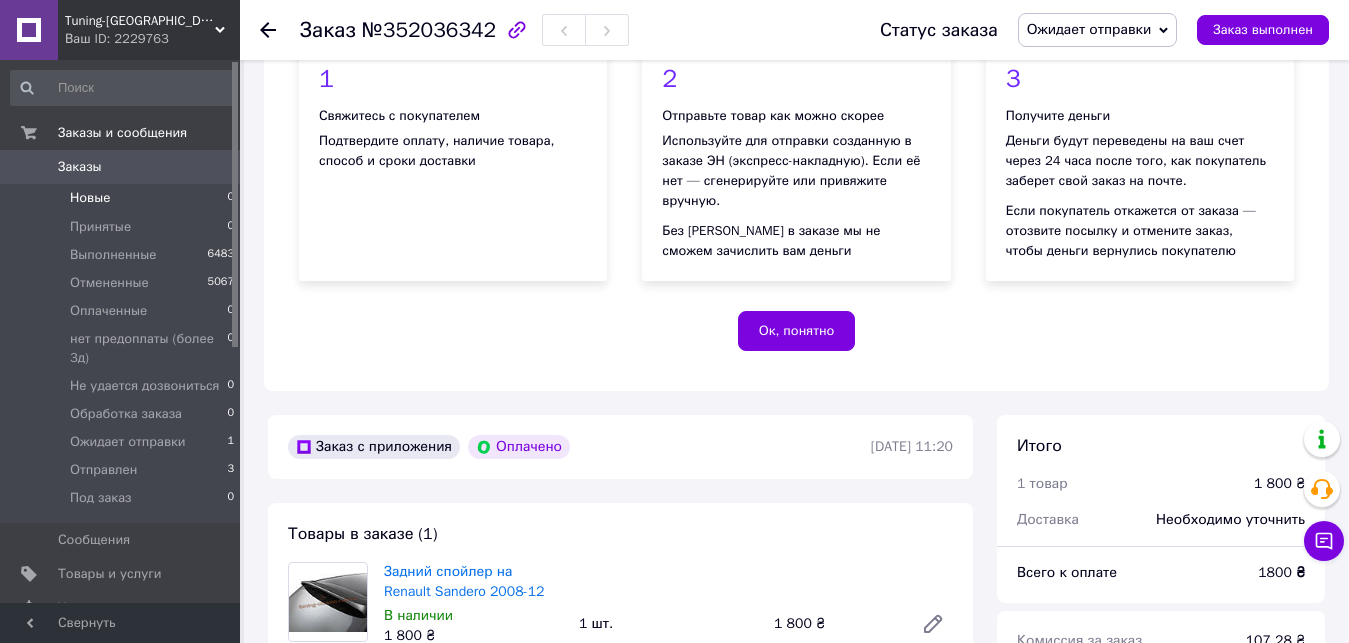 click on "Новые" at bounding box center (90, 198) 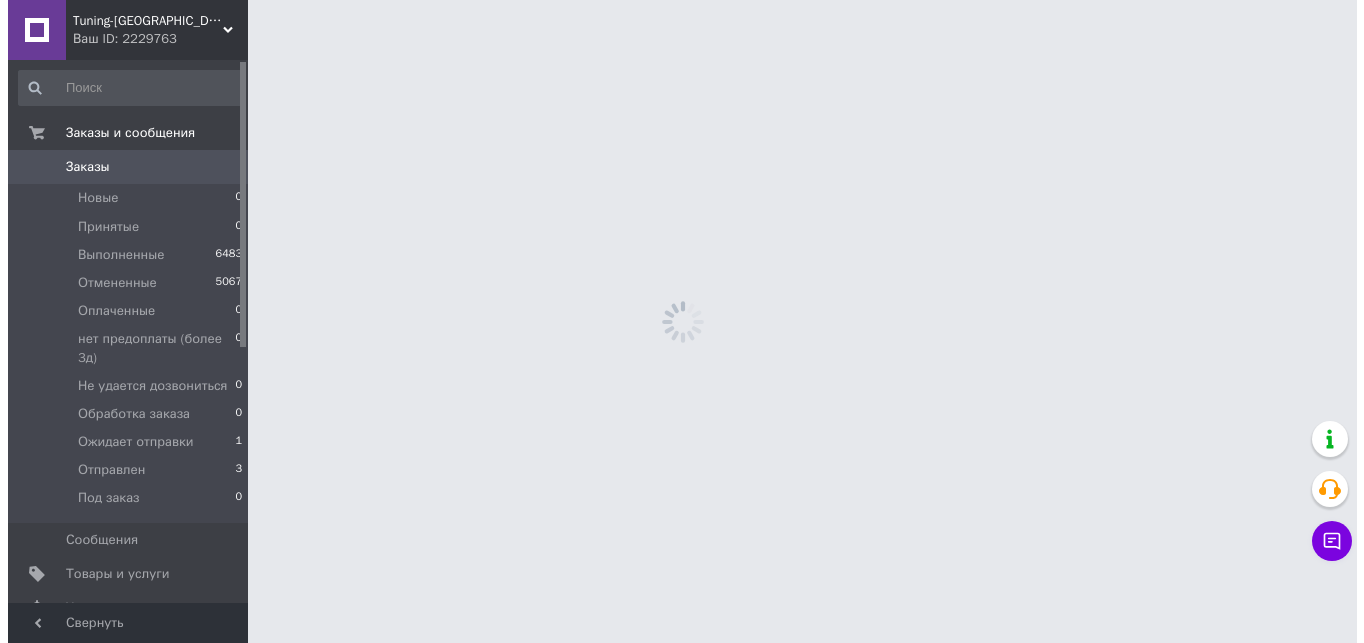 scroll, scrollTop: 0, scrollLeft: 0, axis: both 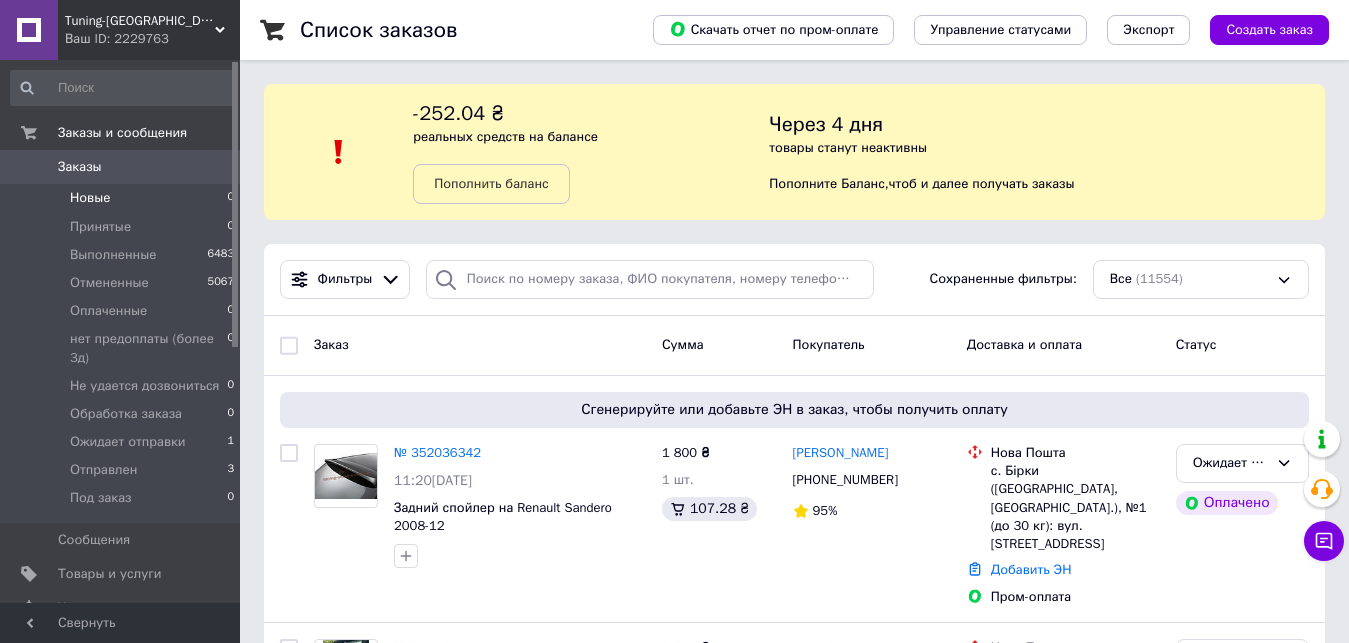 click on "Новые 0" at bounding box center (123, 198) 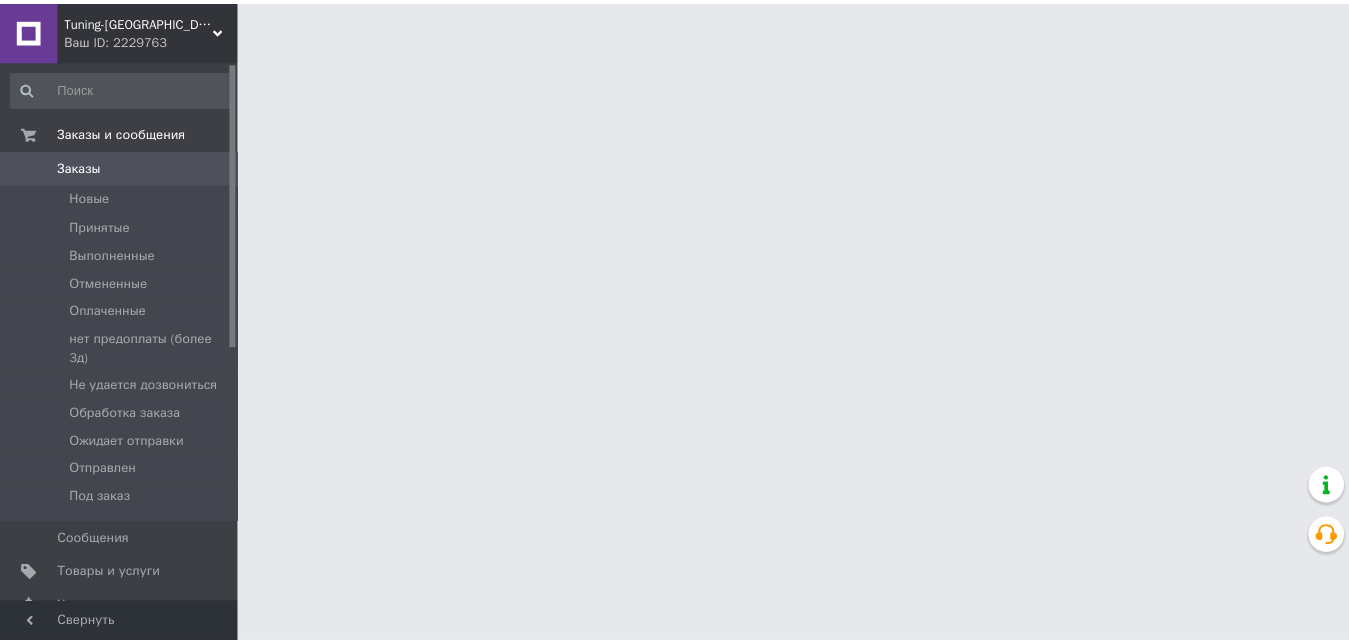 scroll, scrollTop: 0, scrollLeft: 0, axis: both 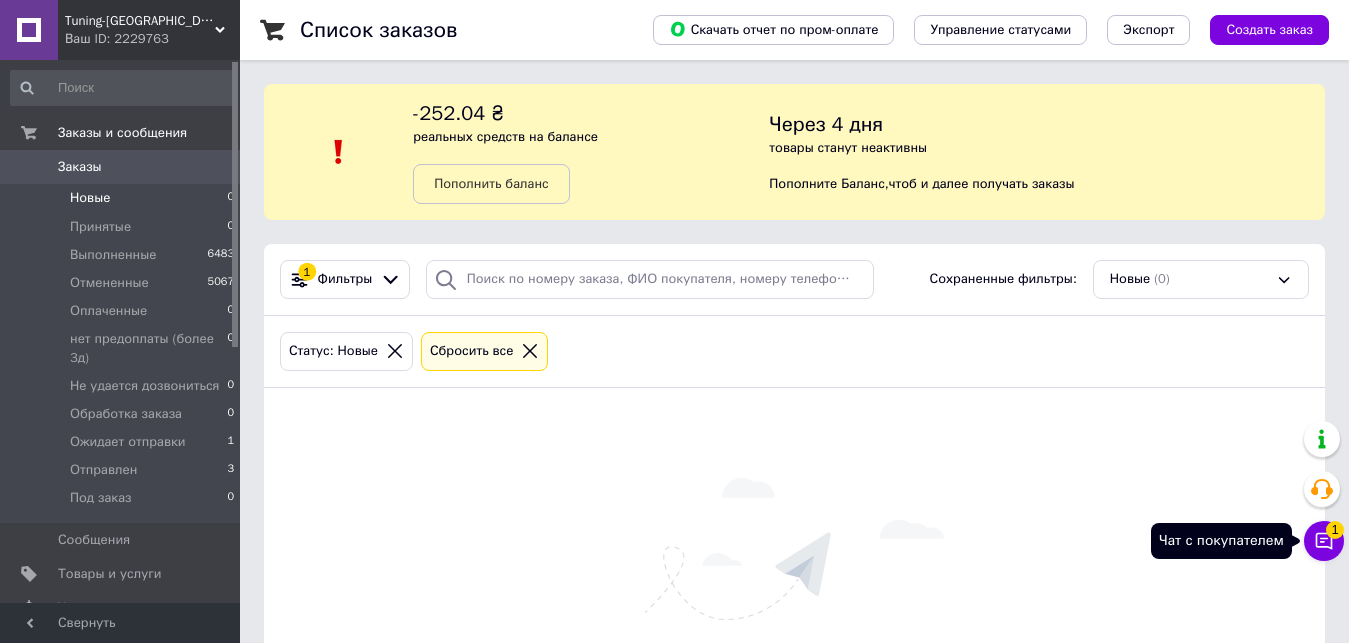 click on "1" at bounding box center (1335, 530) 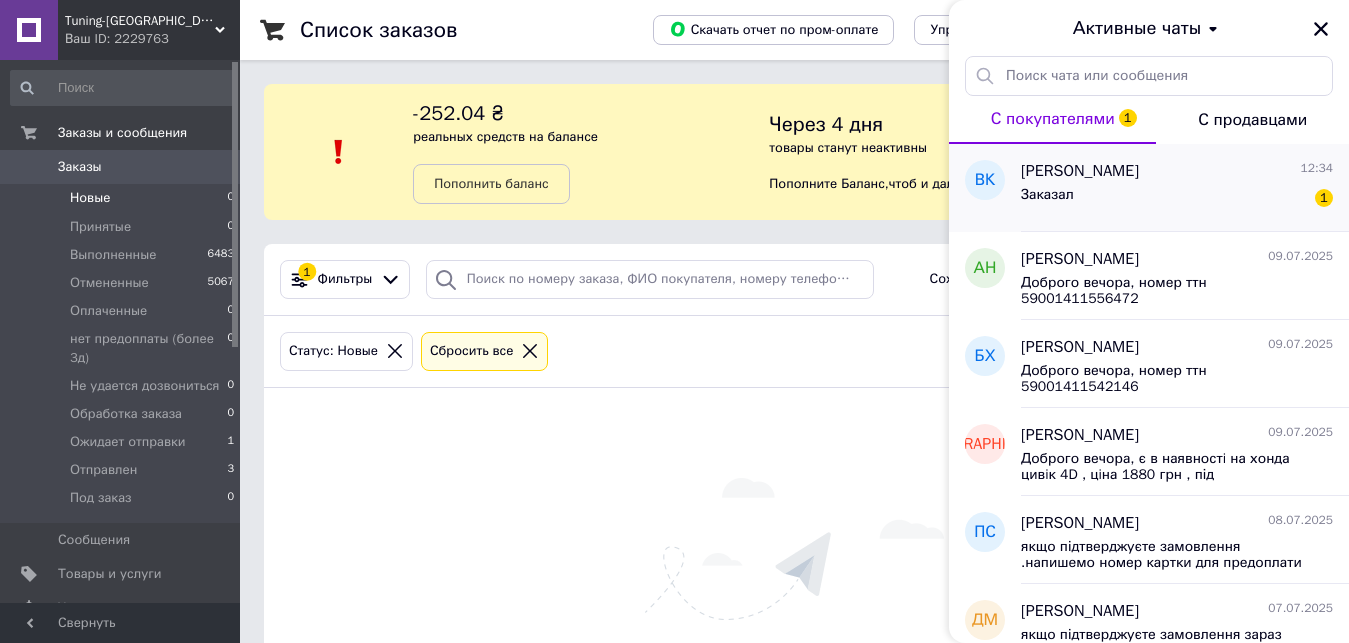 click on "Виталий Кравченко" at bounding box center [1080, 171] 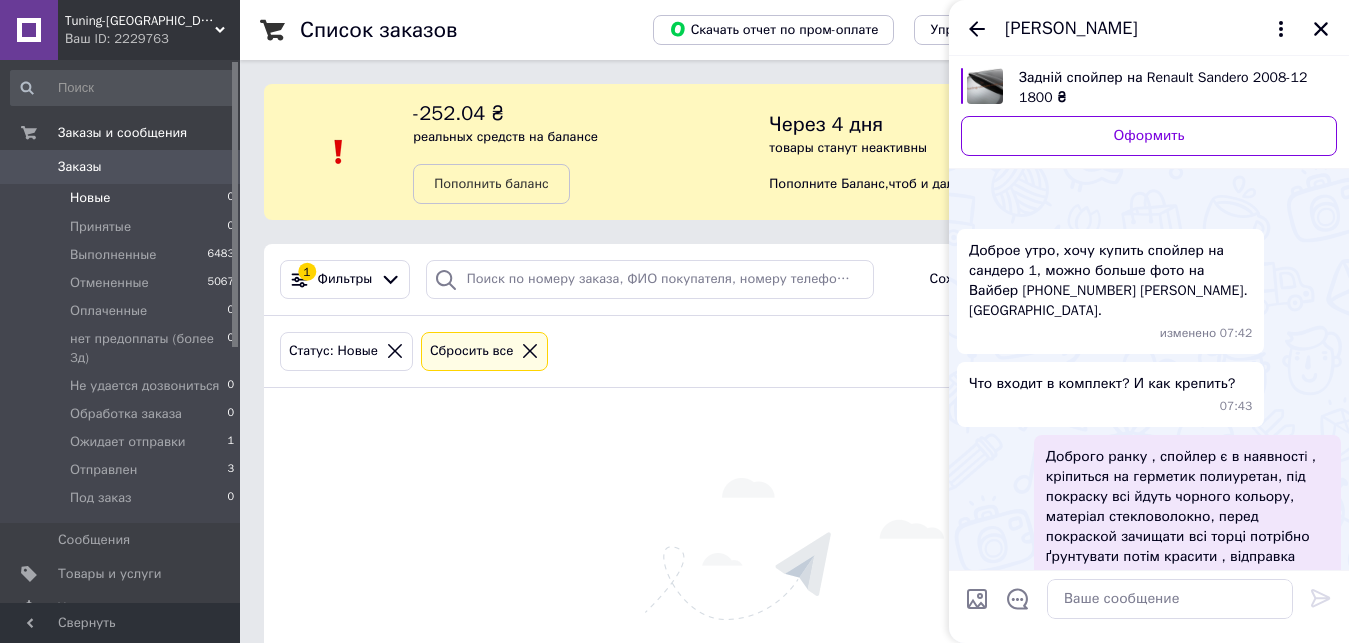 scroll, scrollTop: 1189, scrollLeft: 0, axis: vertical 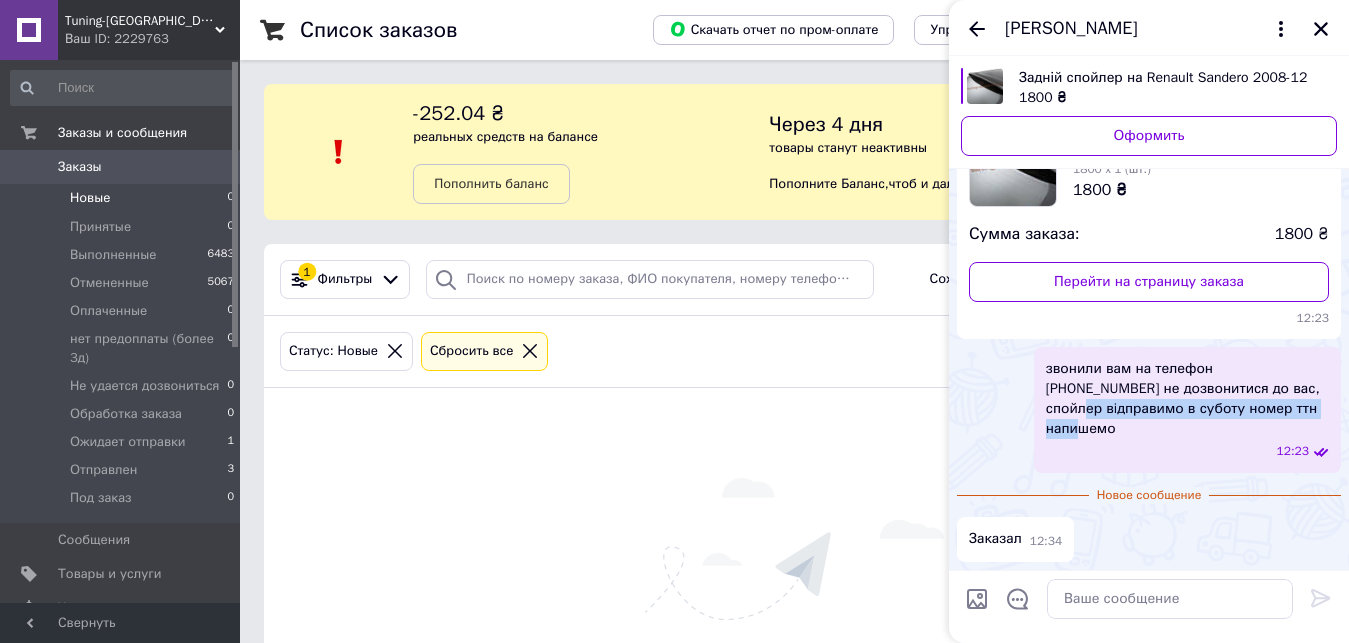 drag, startPoint x: 1235, startPoint y: 435, endPoint x: 1238, endPoint y: 408, distance: 27.166155 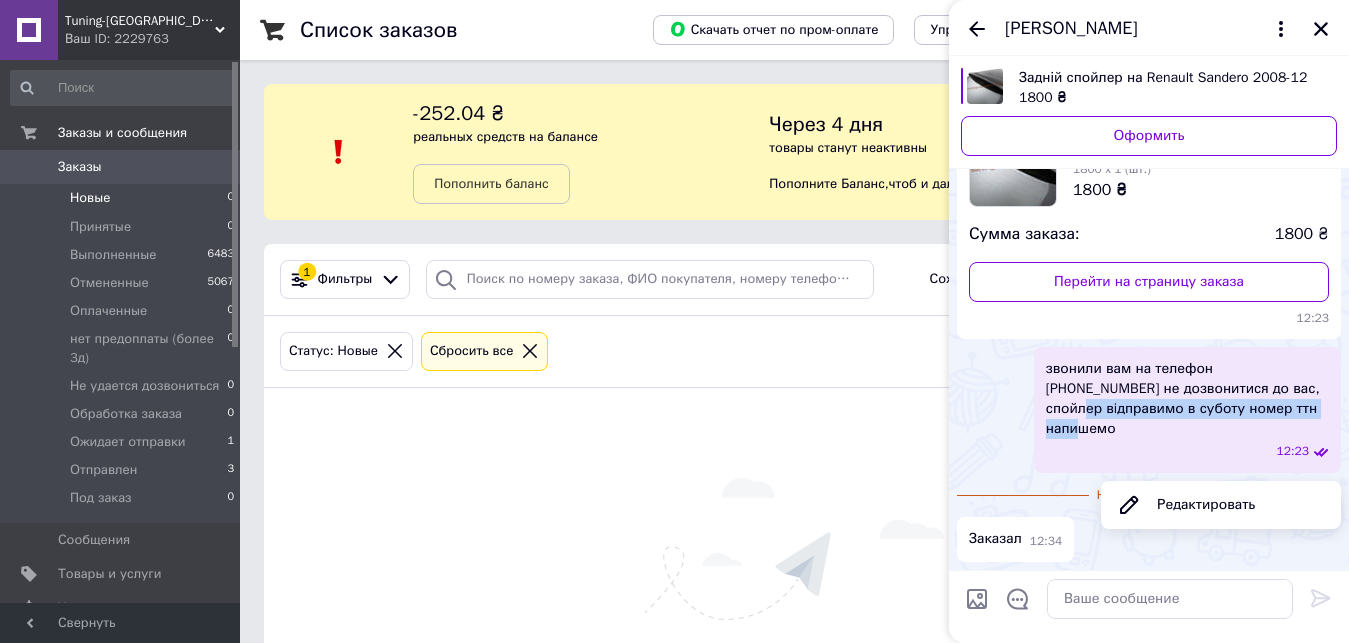 copy on "вiдправимо  в  суботу  номер  ттн  напишемо" 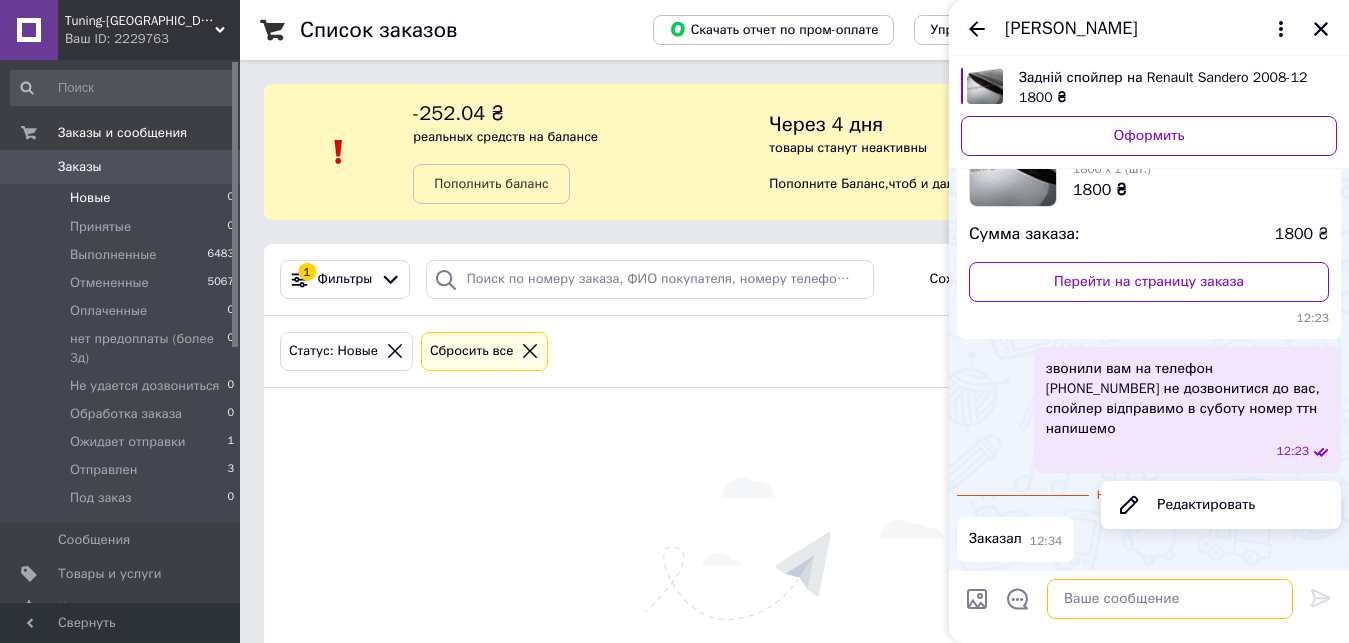 click at bounding box center [1170, 599] 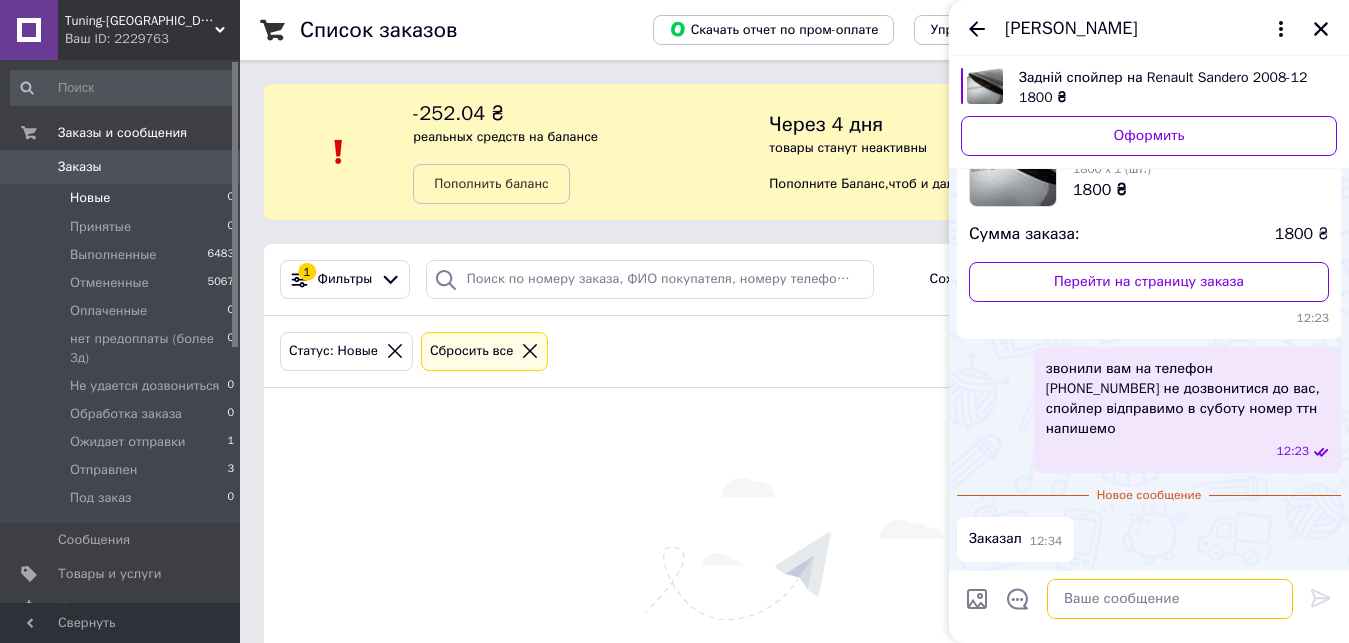 paste on "вiдправимо в суботу номер ттн напишемо" 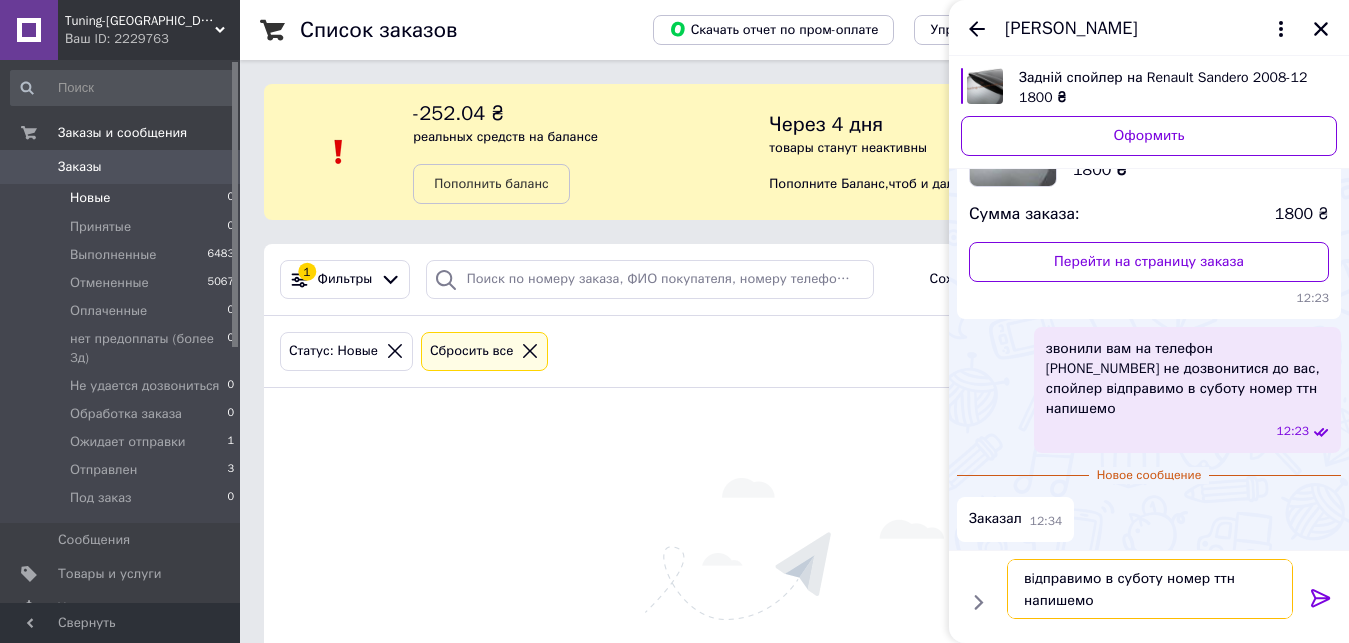 drag, startPoint x: 1098, startPoint y: 581, endPoint x: 1063, endPoint y: 587, distance: 35.510563 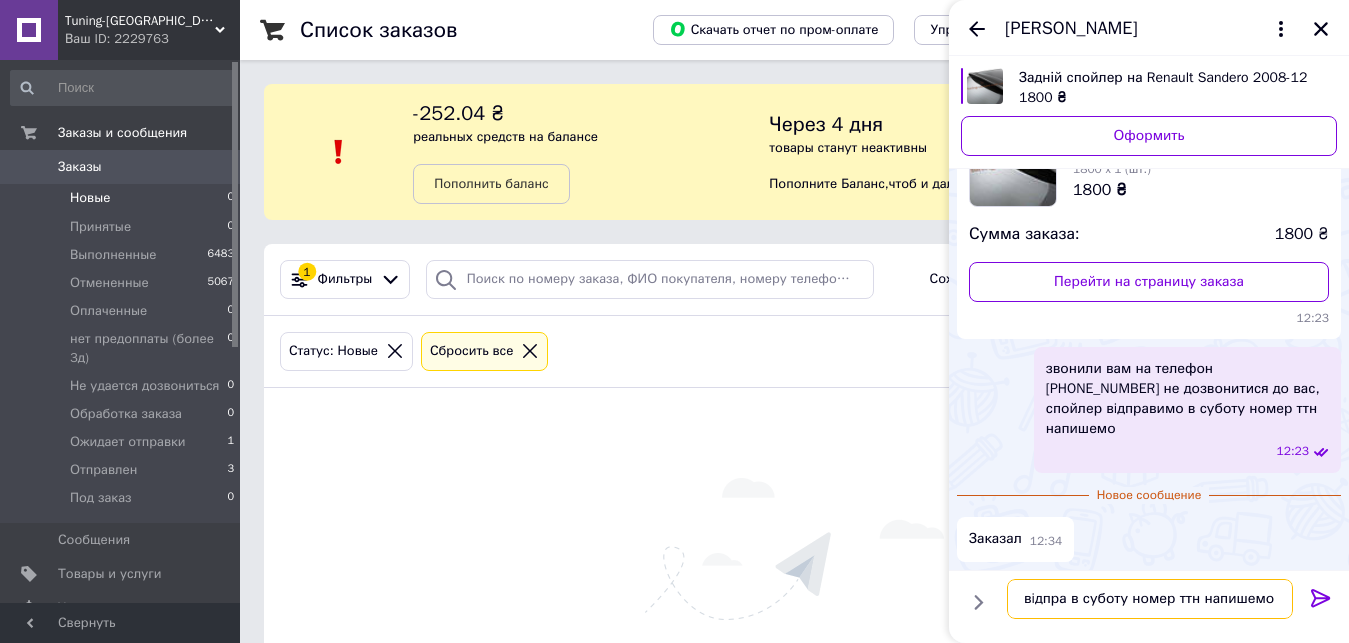 click on "вiдпра в суботу номер ттн напишемо" at bounding box center (1150, 599) 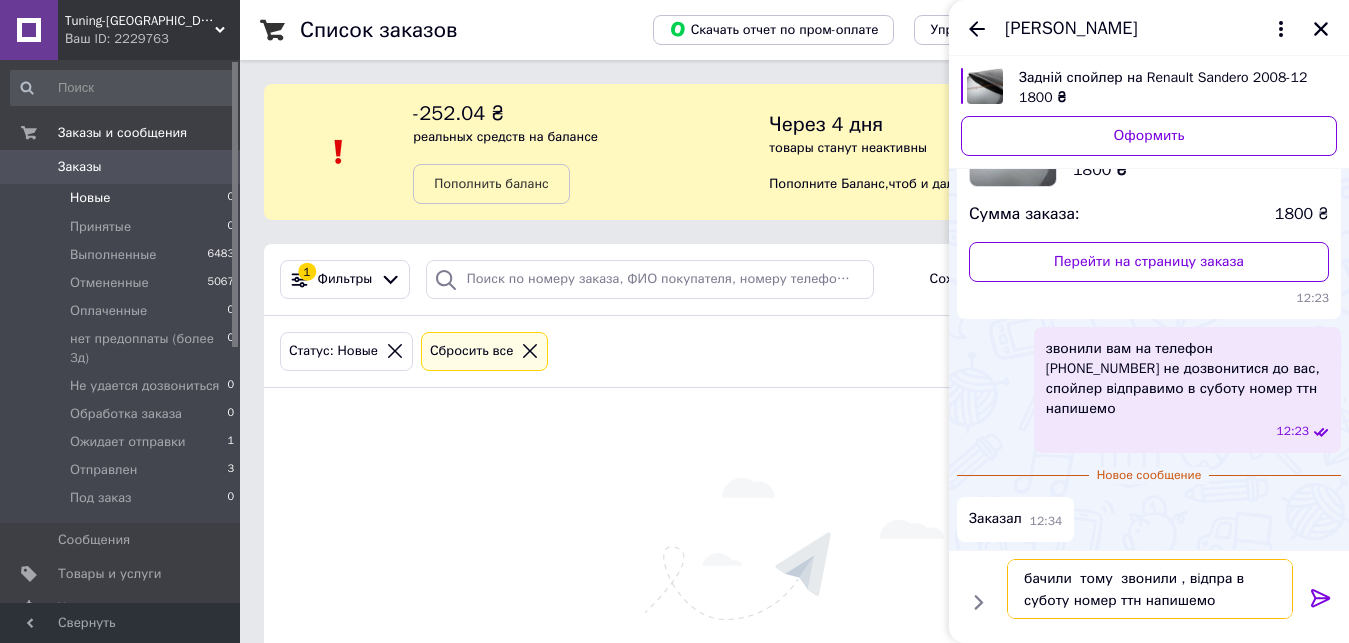 click on "бачили  тому  звонили , вiдпра в суботу номер ттн напишемо" at bounding box center (1150, 589) 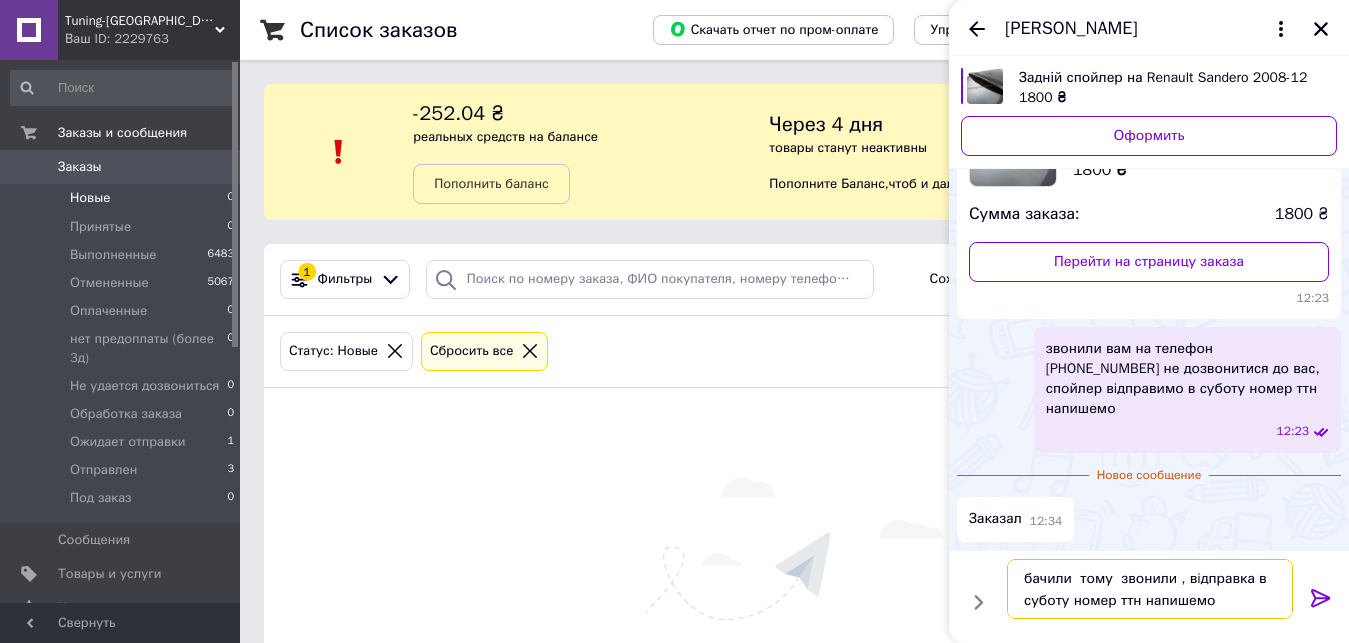 scroll, scrollTop: 2, scrollLeft: 0, axis: vertical 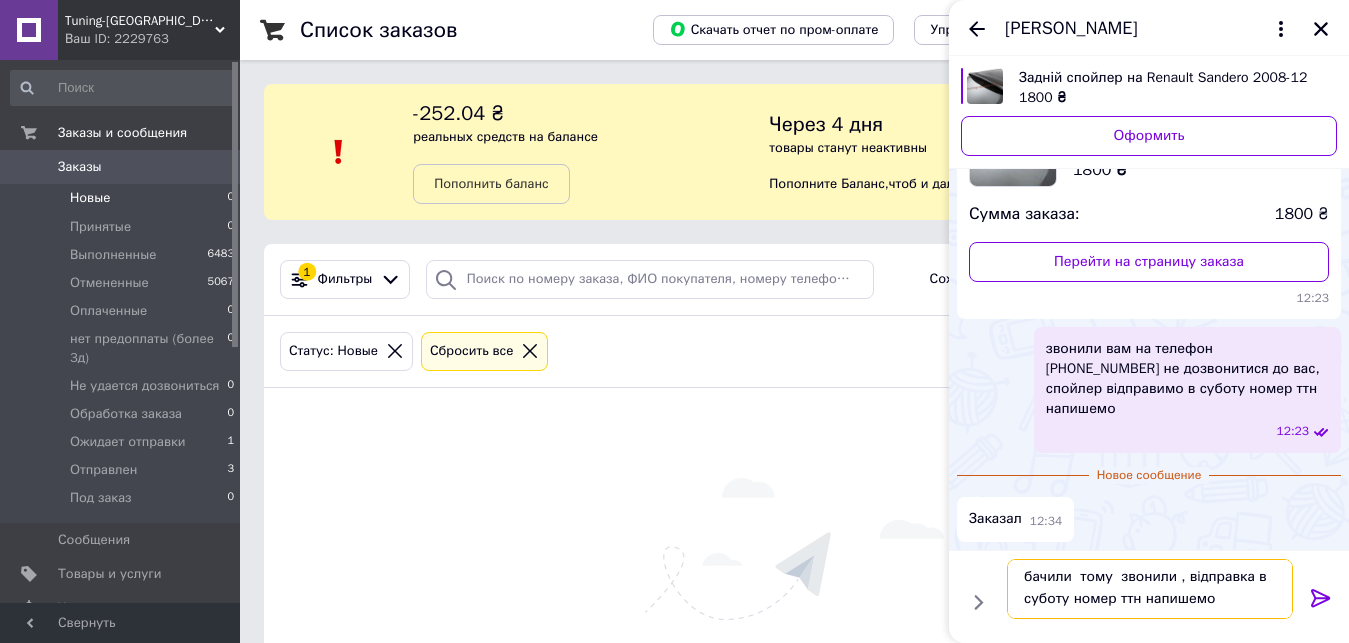 drag, startPoint x: 1143, startPoint y: 604, endPoint x: 1364, endPoint y: 609, distance: 221.05655 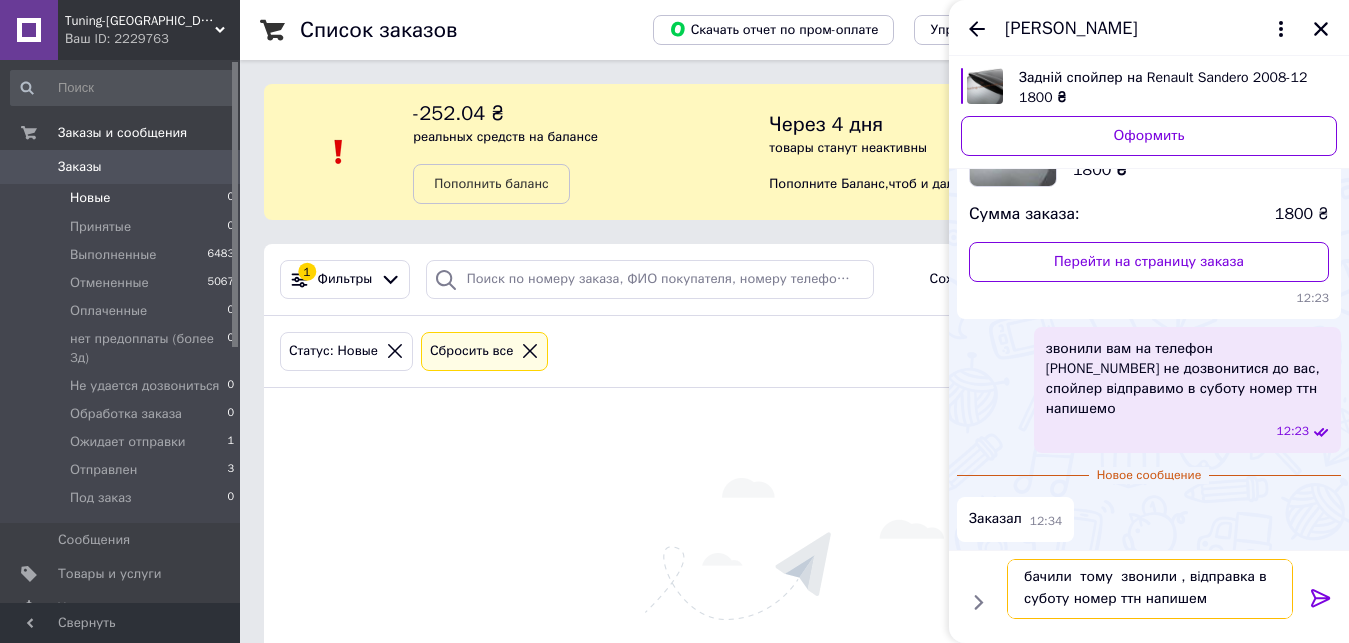 type on "бачили  тому  звонили , вiдправка в суботу номер ттн напишемо" 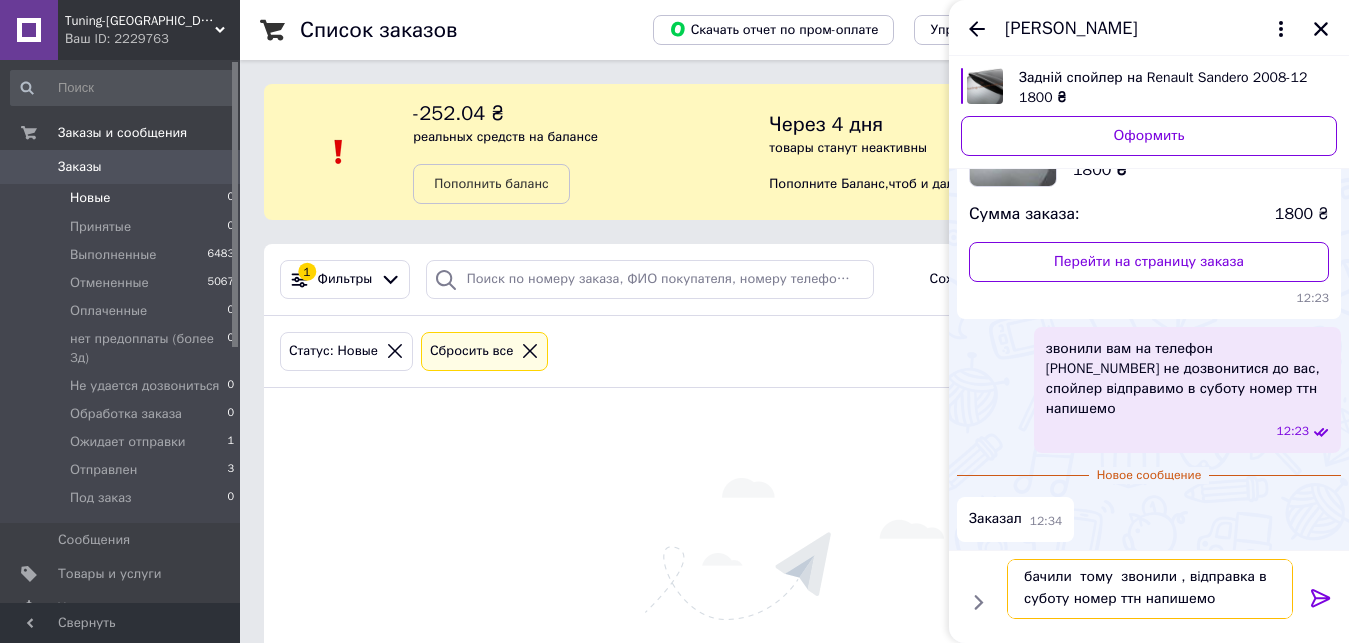 type 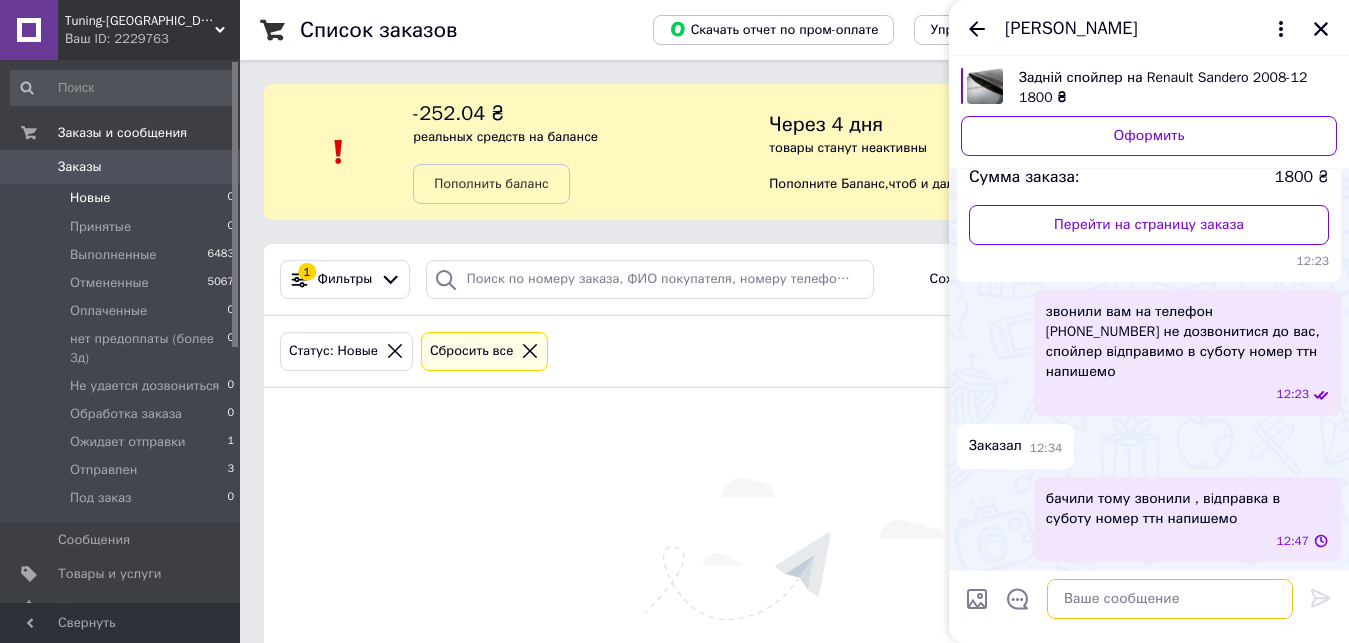 scroll, scrollTop: 0, scrollLeft: 0, axis: both 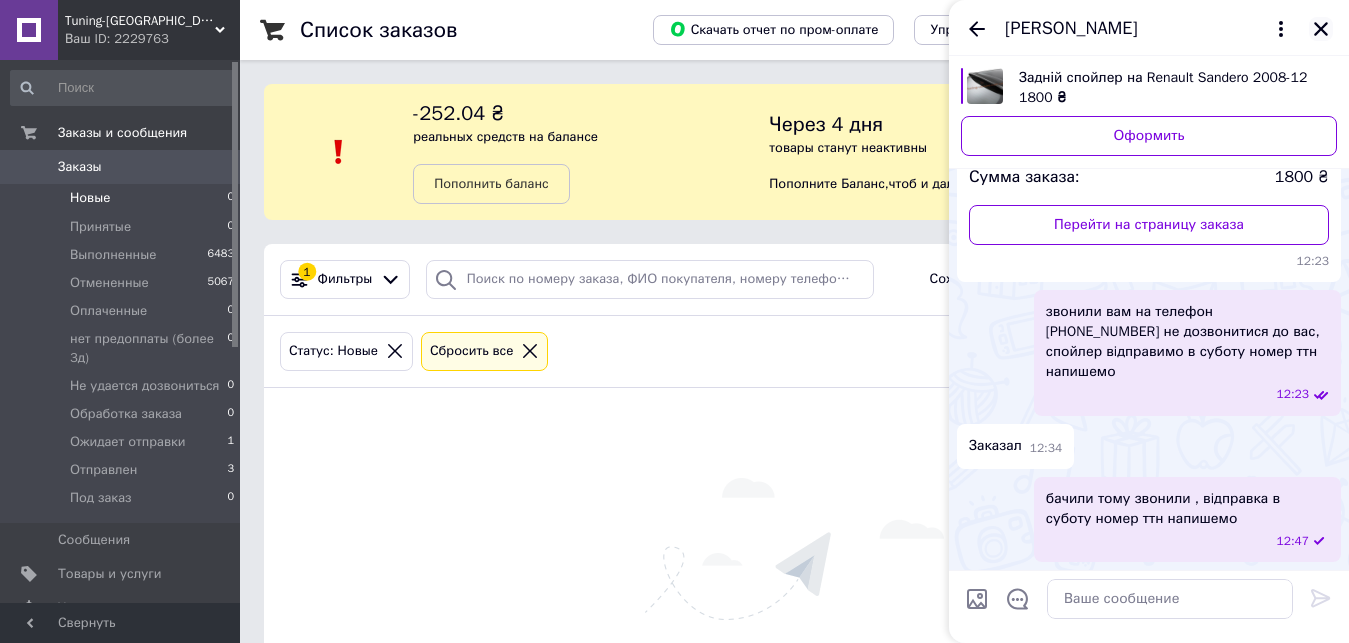 click 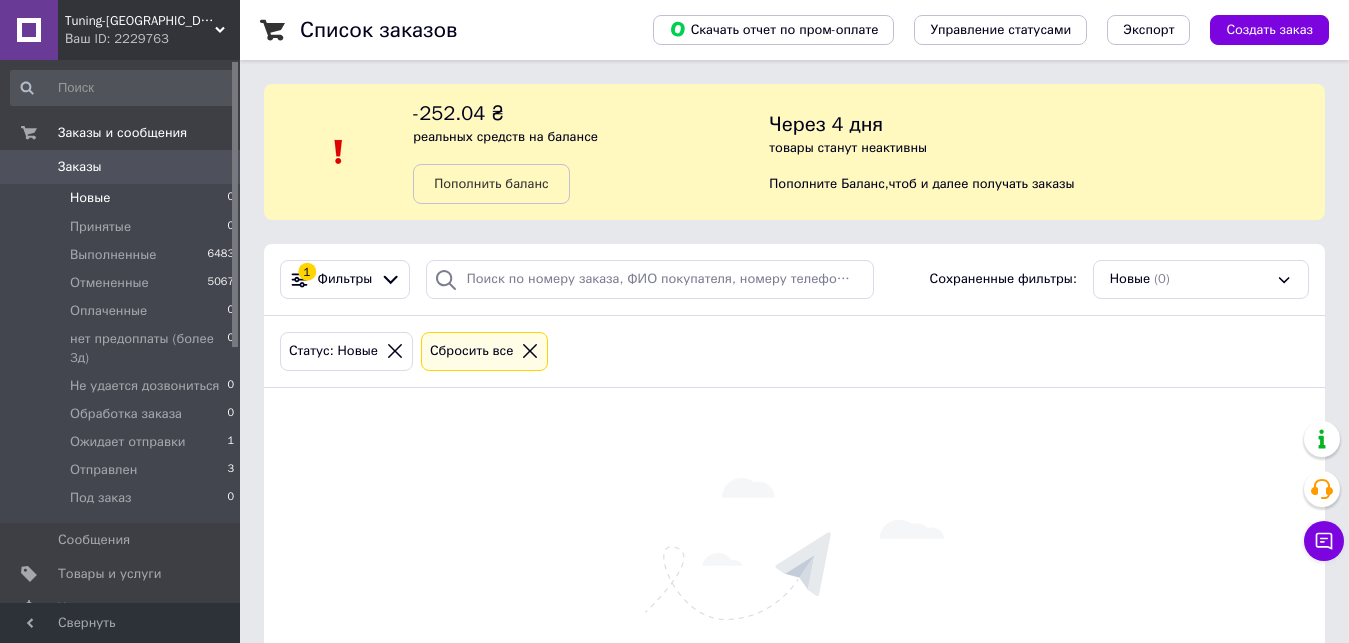 click on "Новые 0" at bounding box center [123, 198] 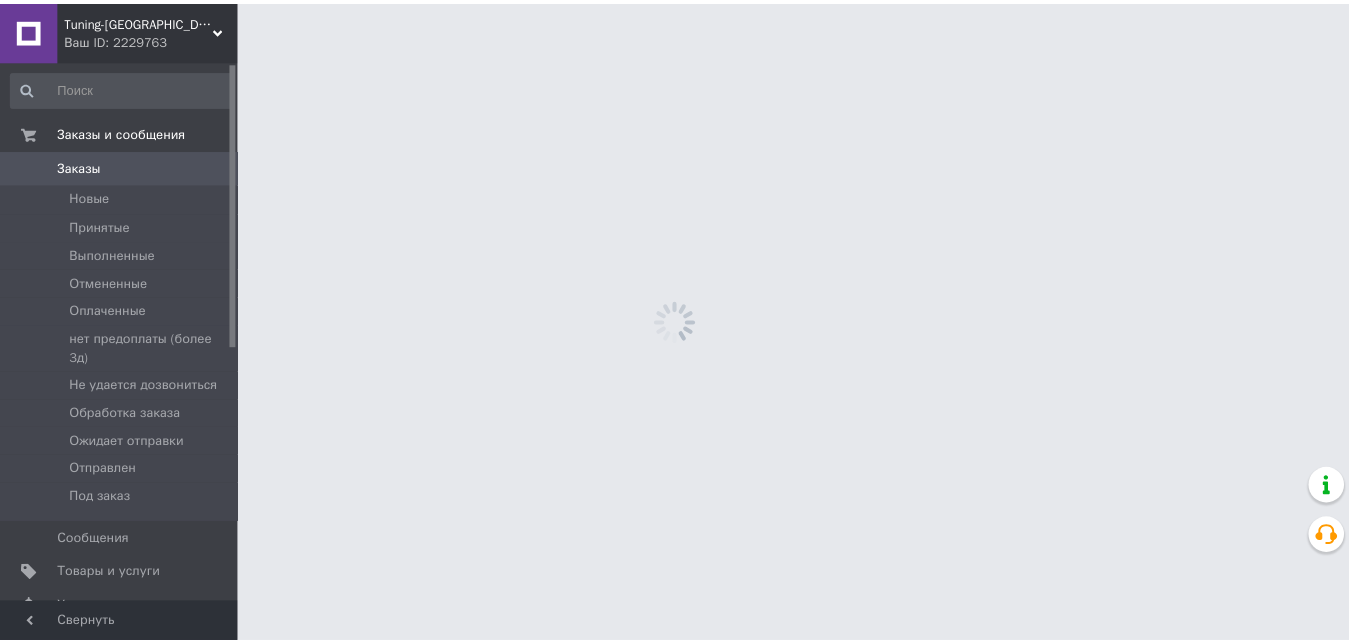 scroll, scrollTop: 0, scrollLeft: 0, axis: both 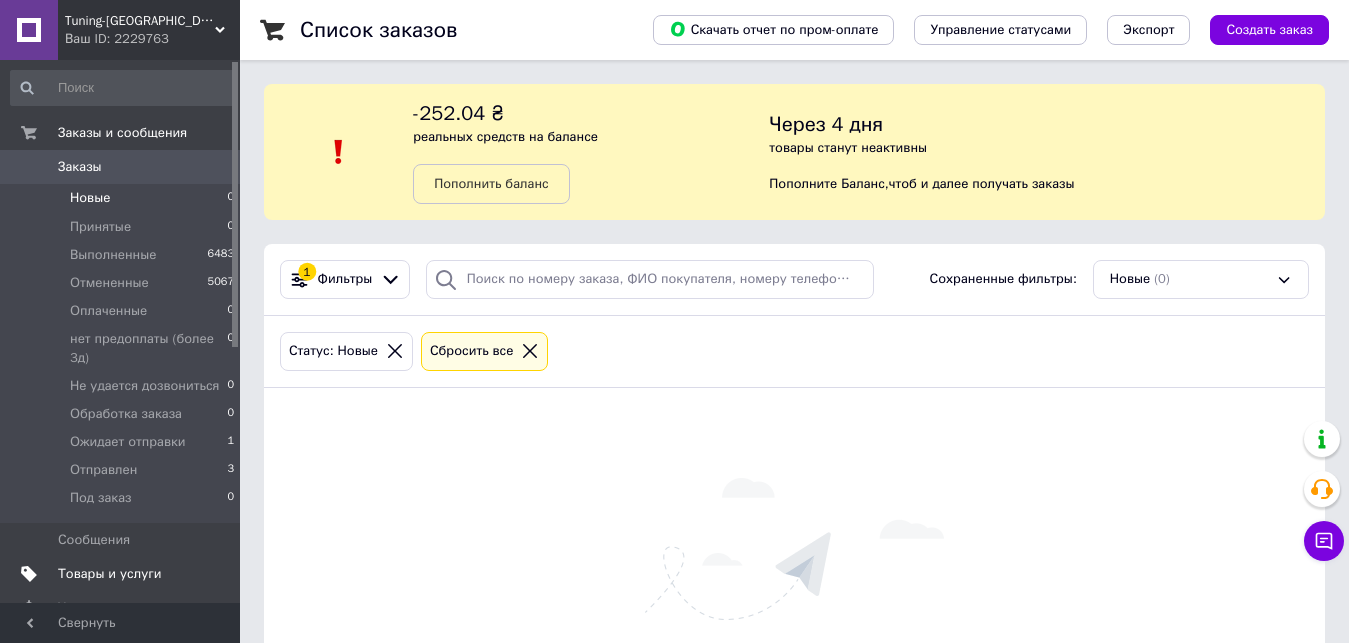 click on "Товары и услуги" at bounding box center [110, 574] 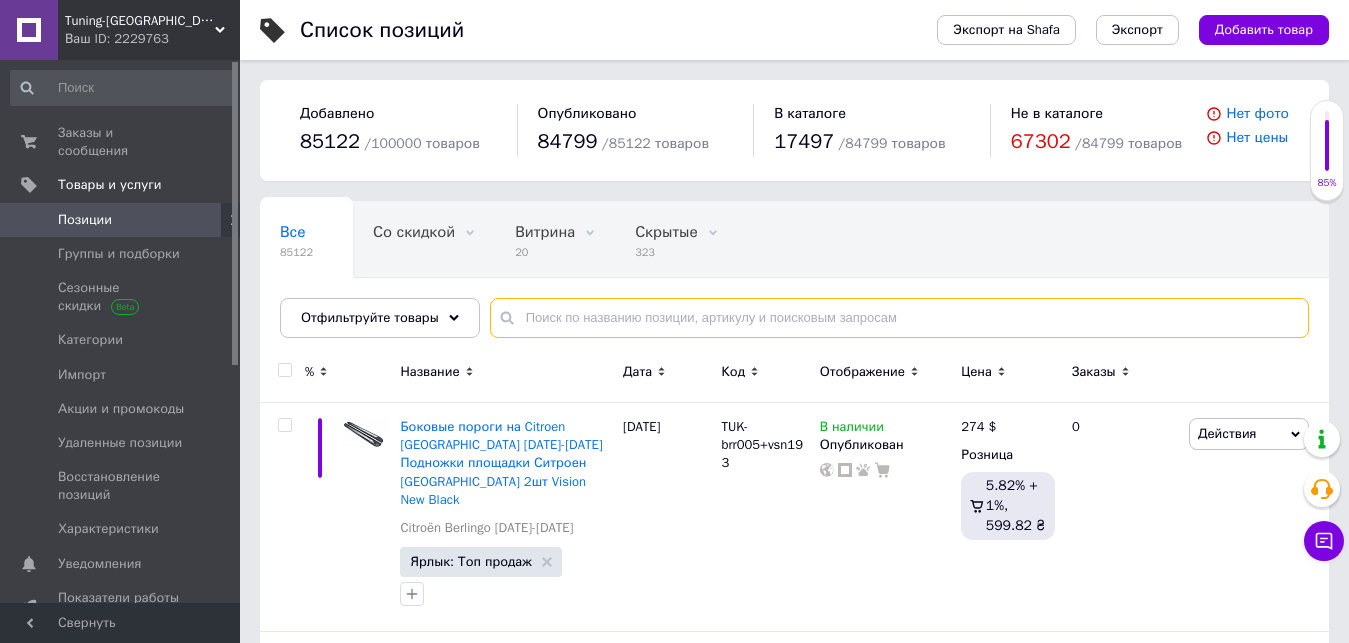 click at bounding box center (899, 318) 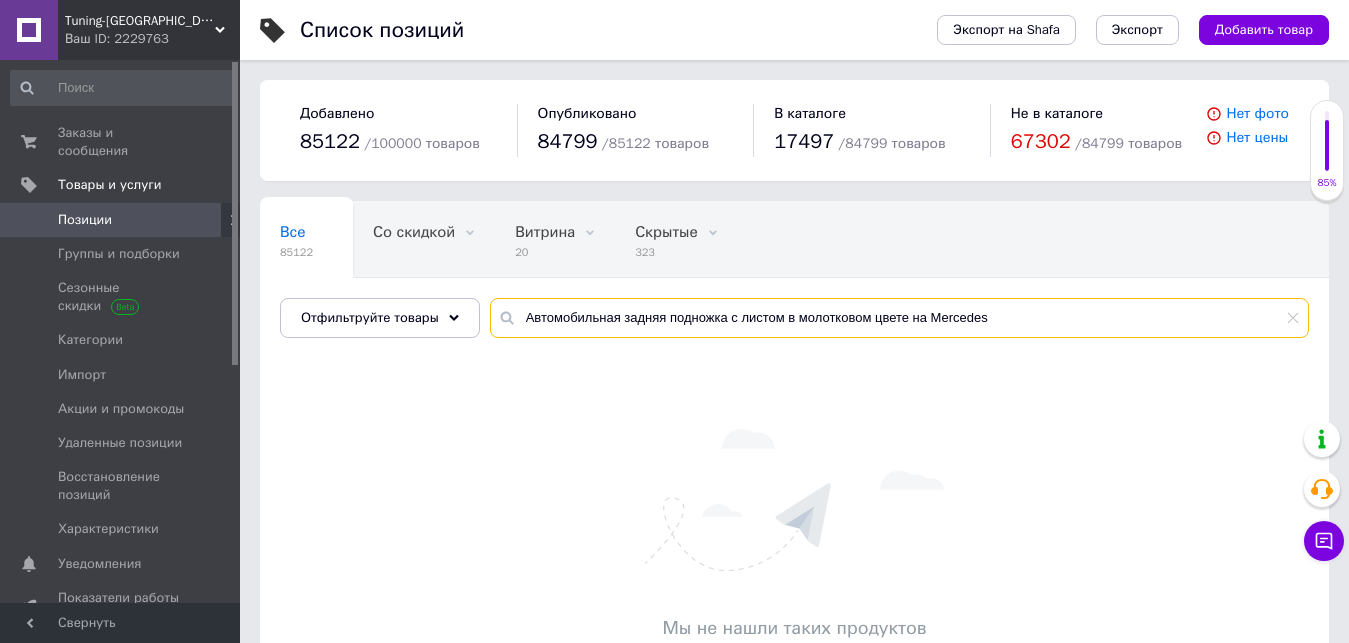 drag, startPoint x: 726, startPoint y: 312, endPoint x: 920, endPoint y: 312, distance: 194 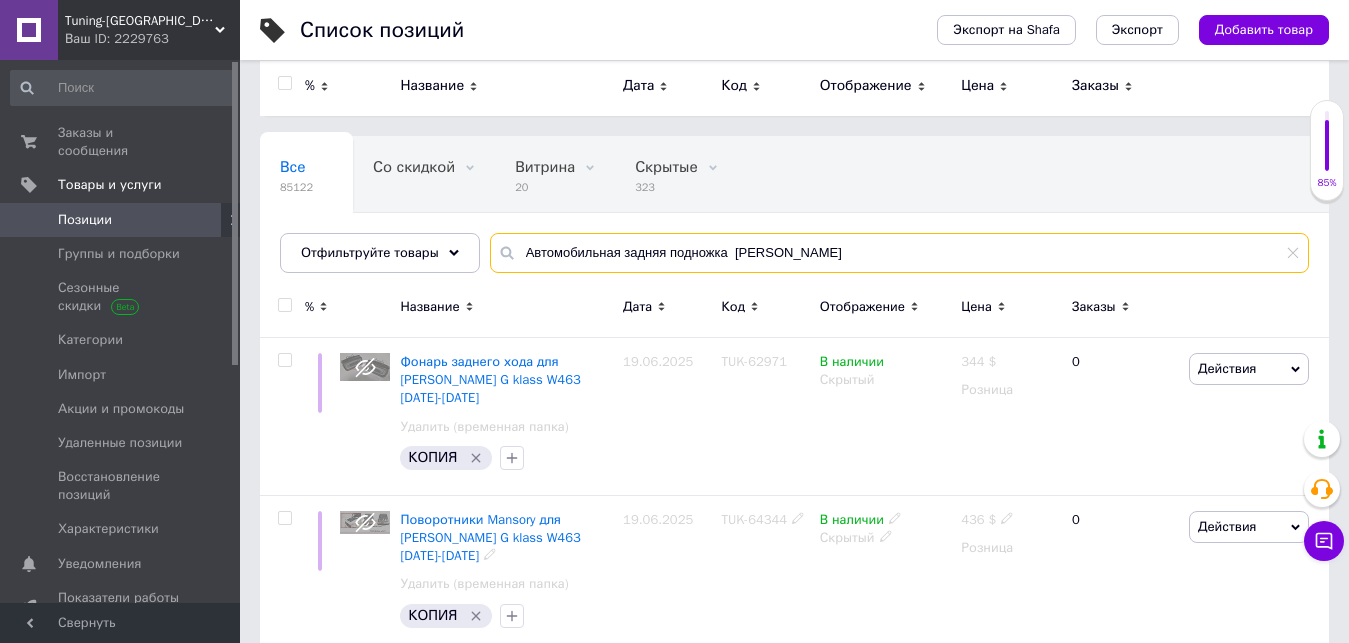 scroll, scrollTop: 0, scrollLeft: 0, axis: both 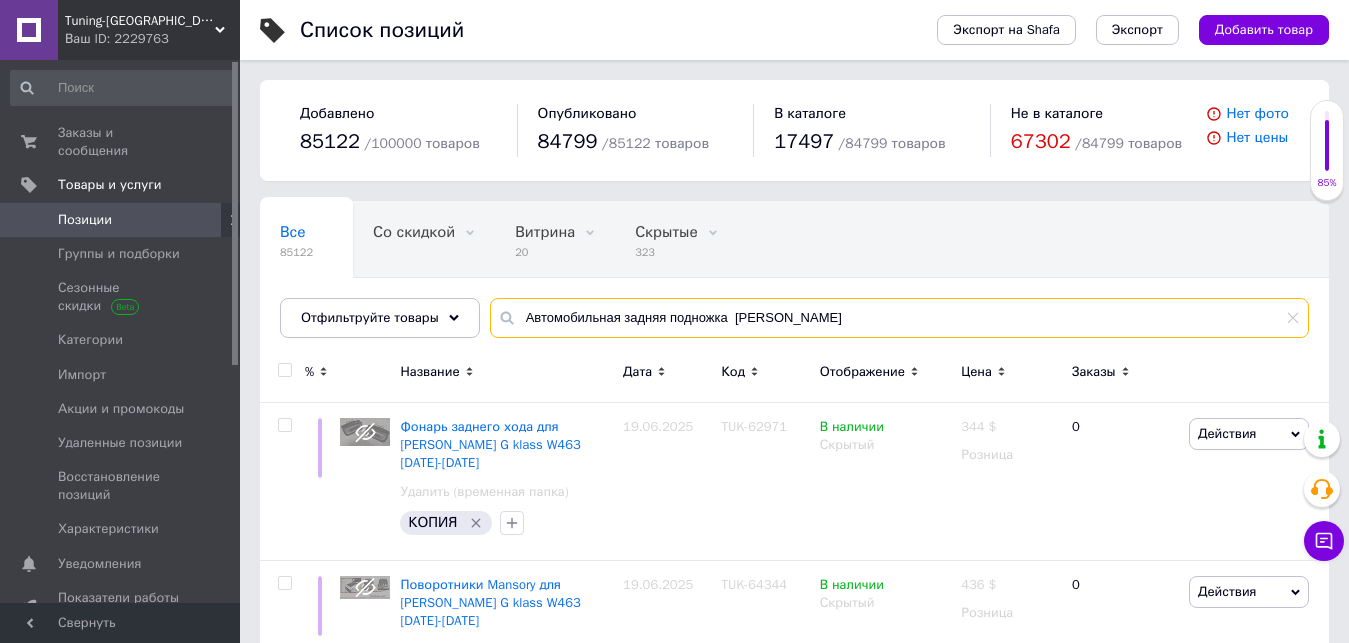 drag, startPoint x: 840, startPoint y: 316, endPoint x: 506, endPoint y: 312, distance: 334.02396 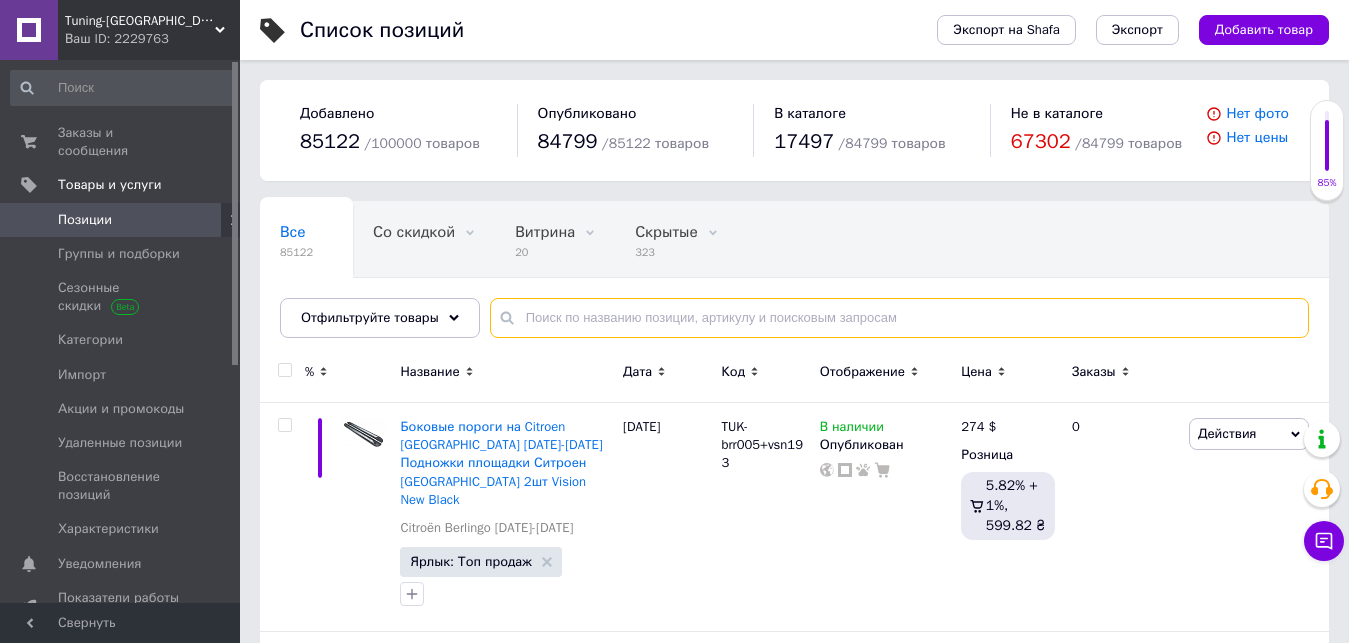 paste on "задняя подножка  Mercedes" 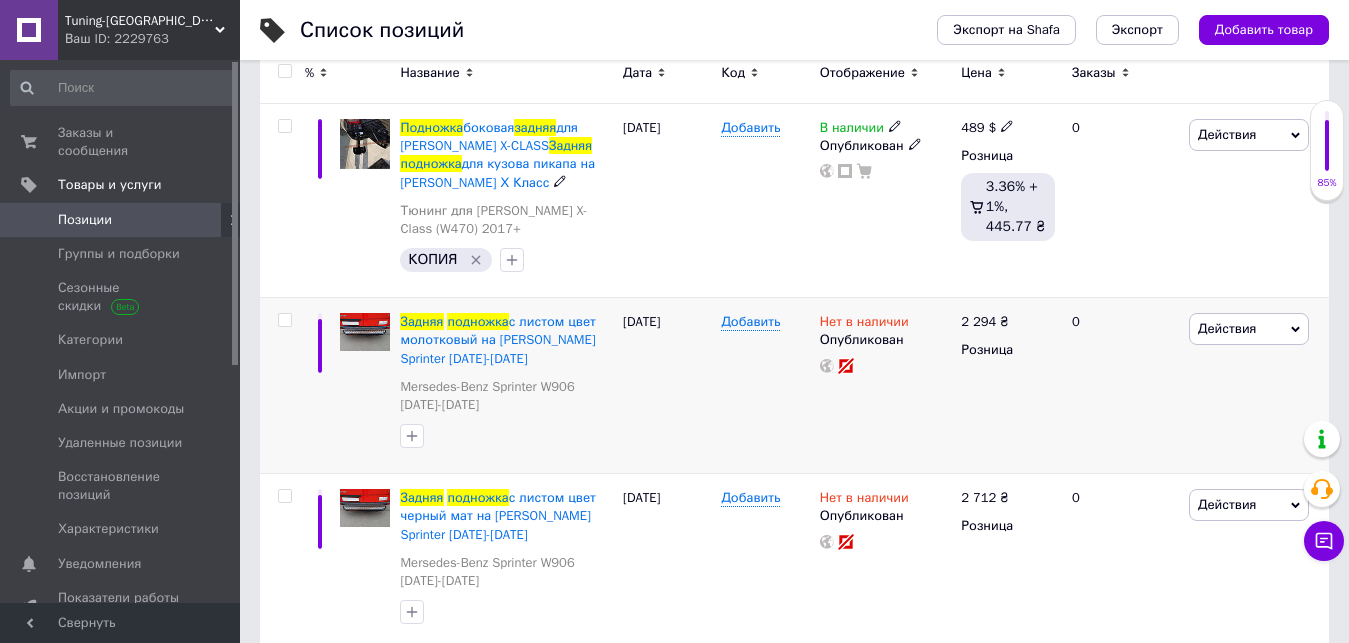 scroll, scrollTop: 300, scrollLeft: 0, axis: vertical 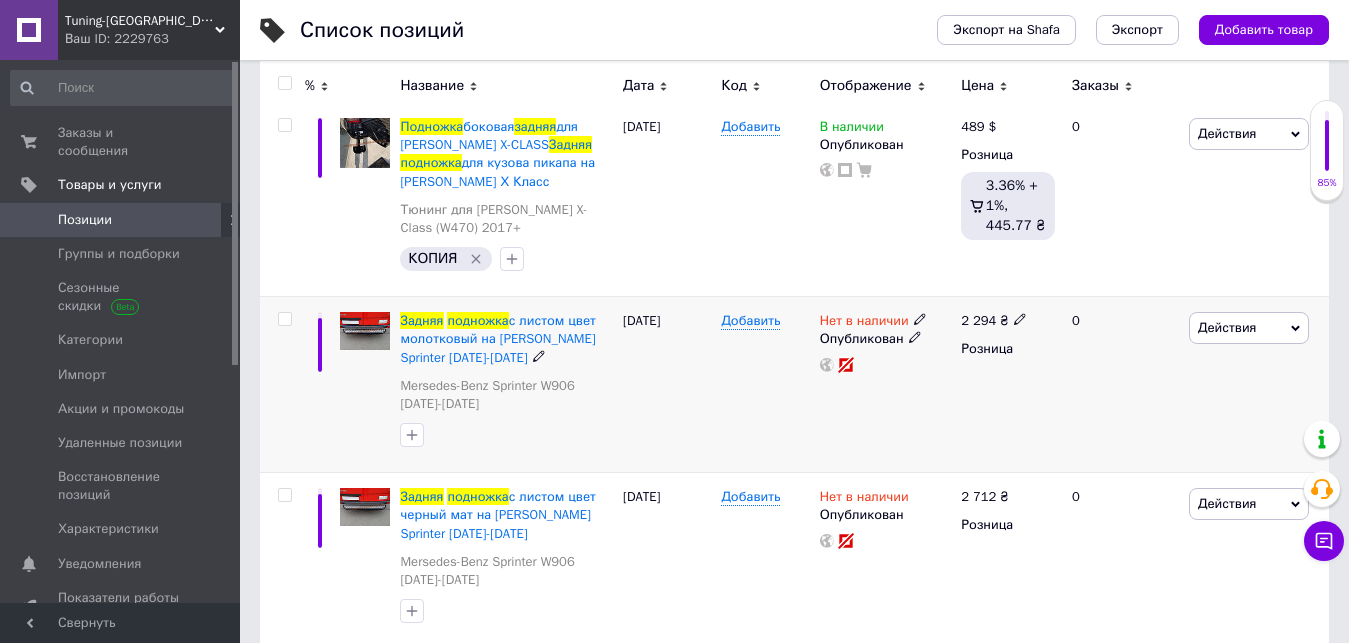 type on "задняя подножка  Mercedes" 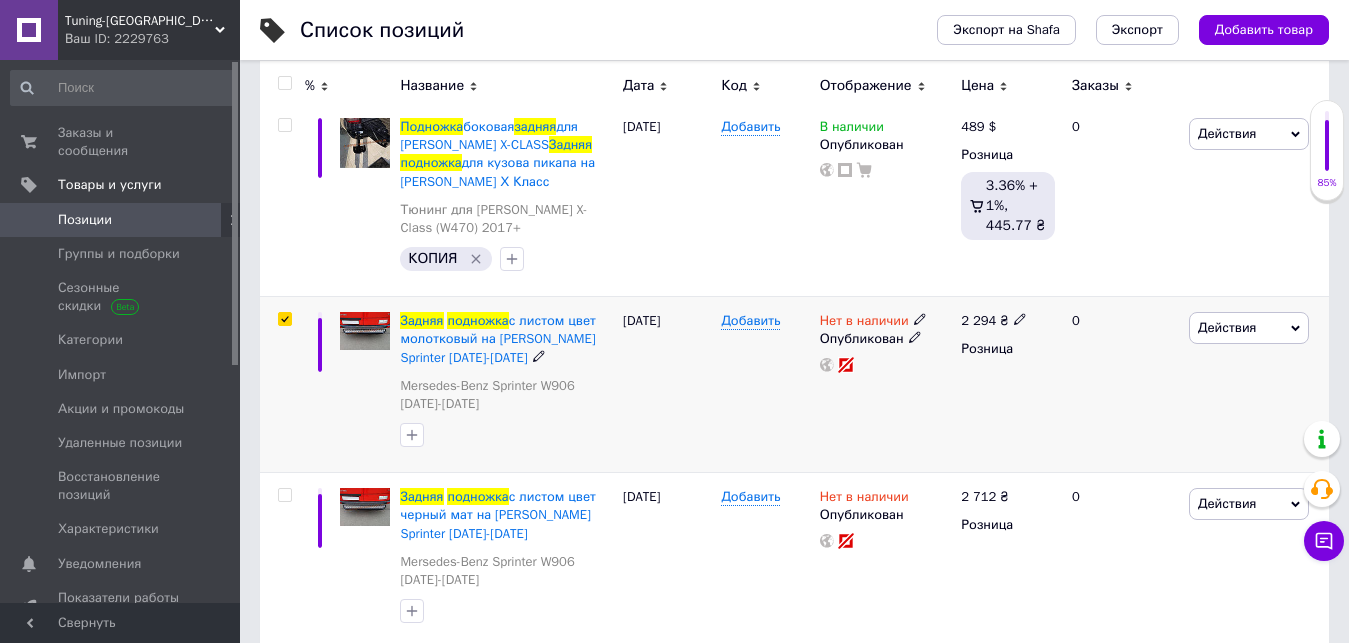 checkbox on "true" 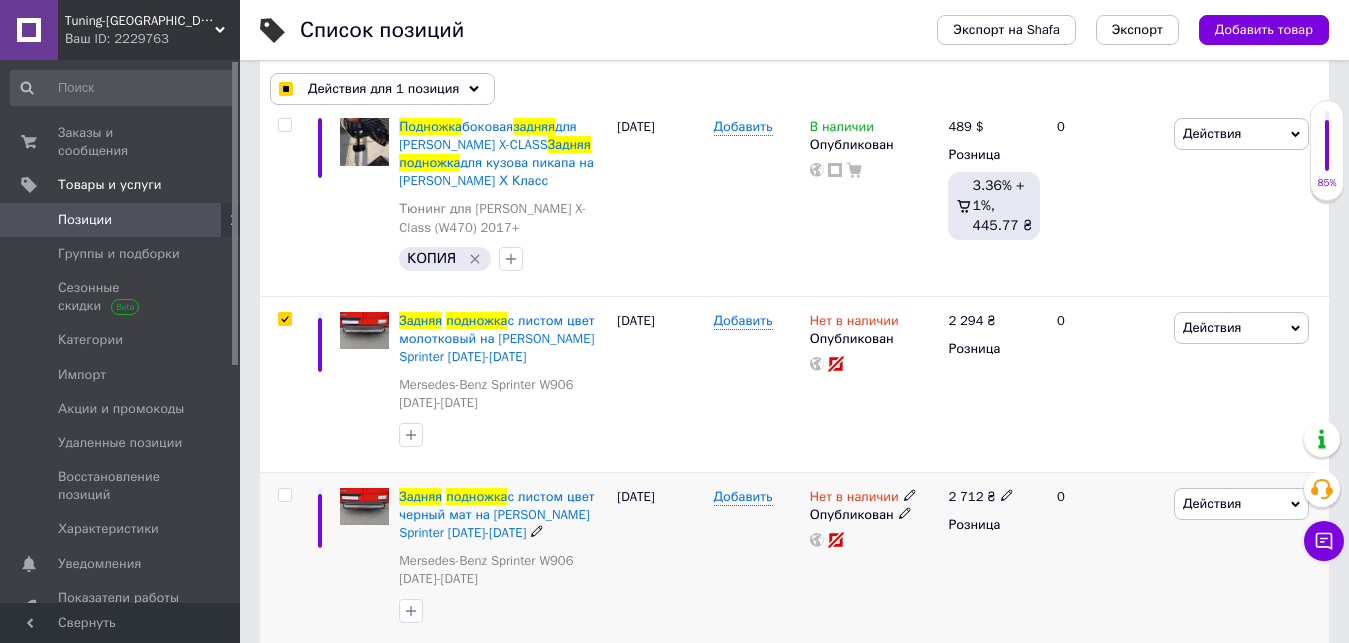 click at bounding box center (284, 495) 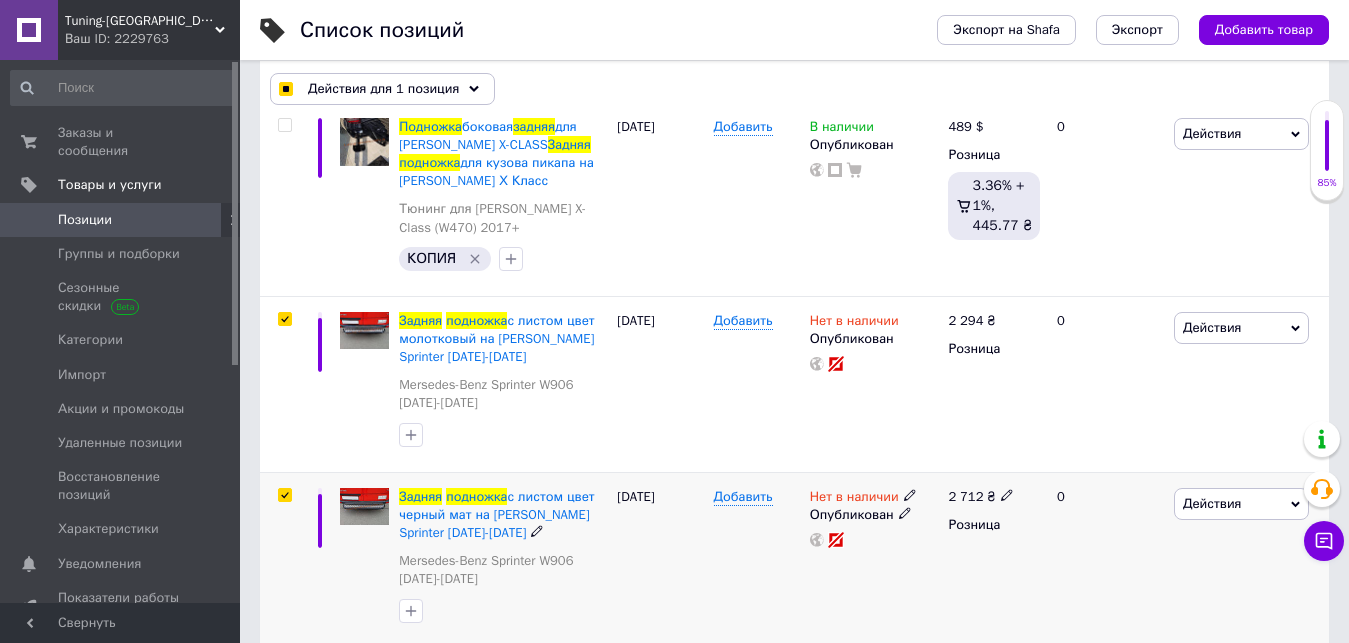 checkbox on "true" 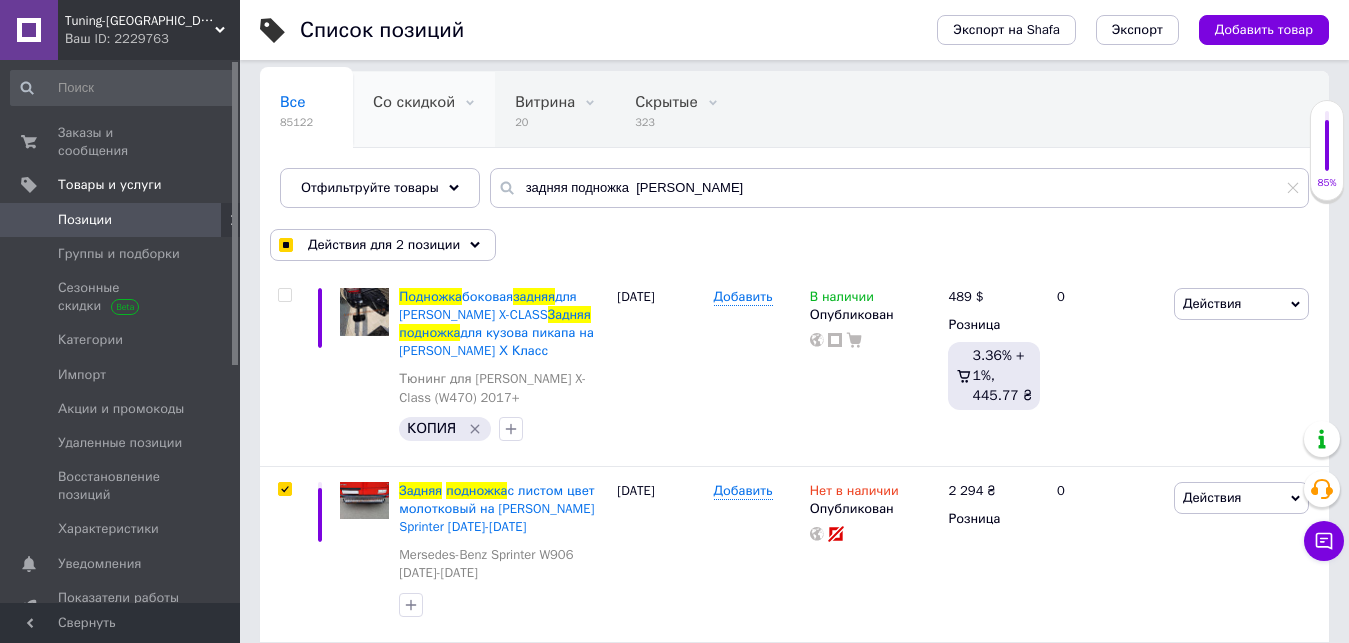 scroll, scrollTop: 300, scrollLeft: 0, axis: vertical 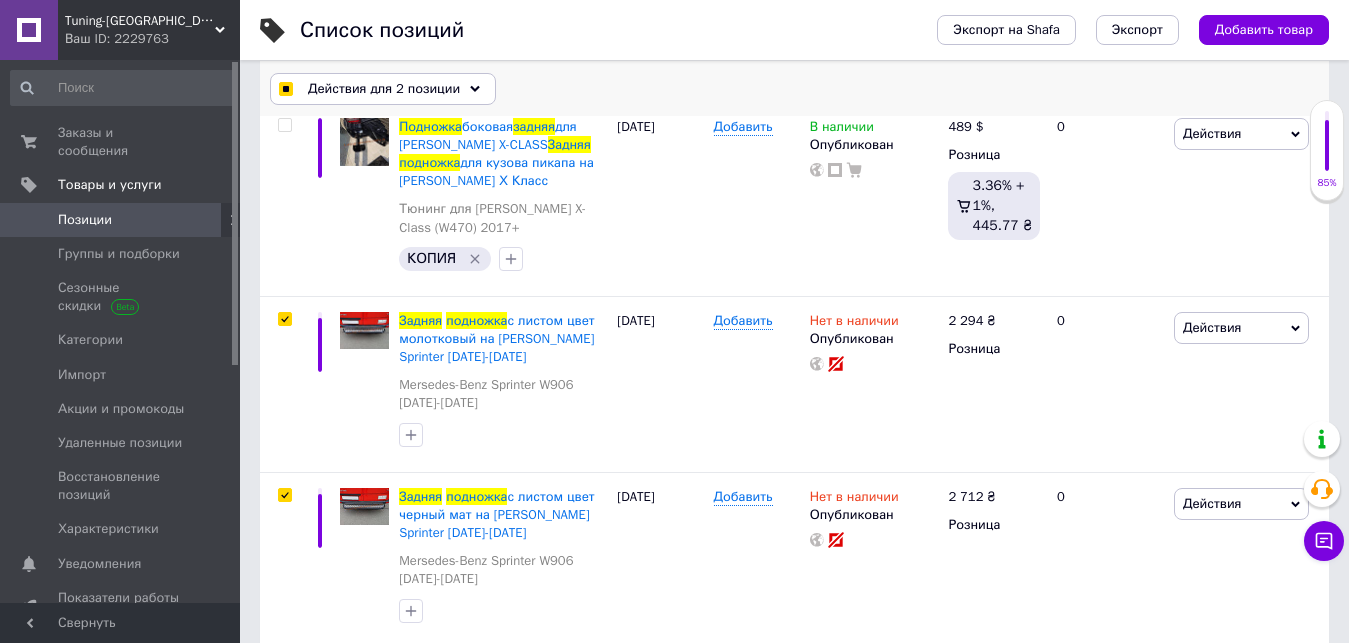 click on "Действия для 2 позиции" at bounding box center (383, 89) 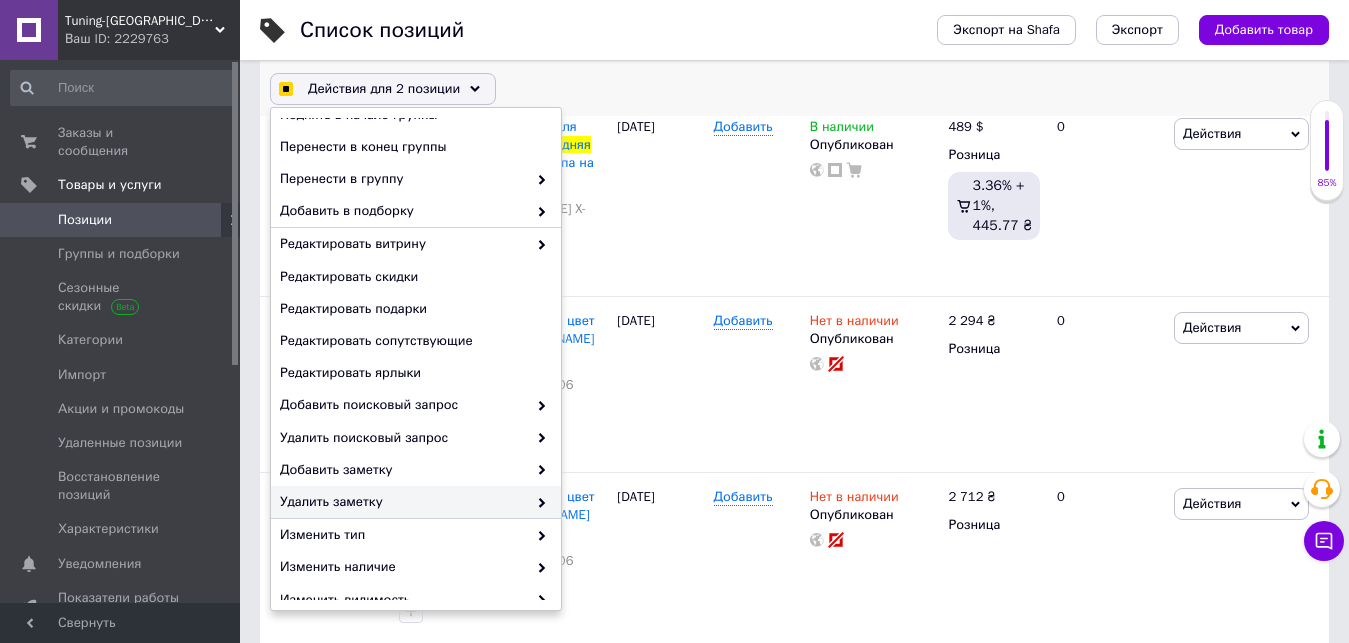 checkbox on "true" 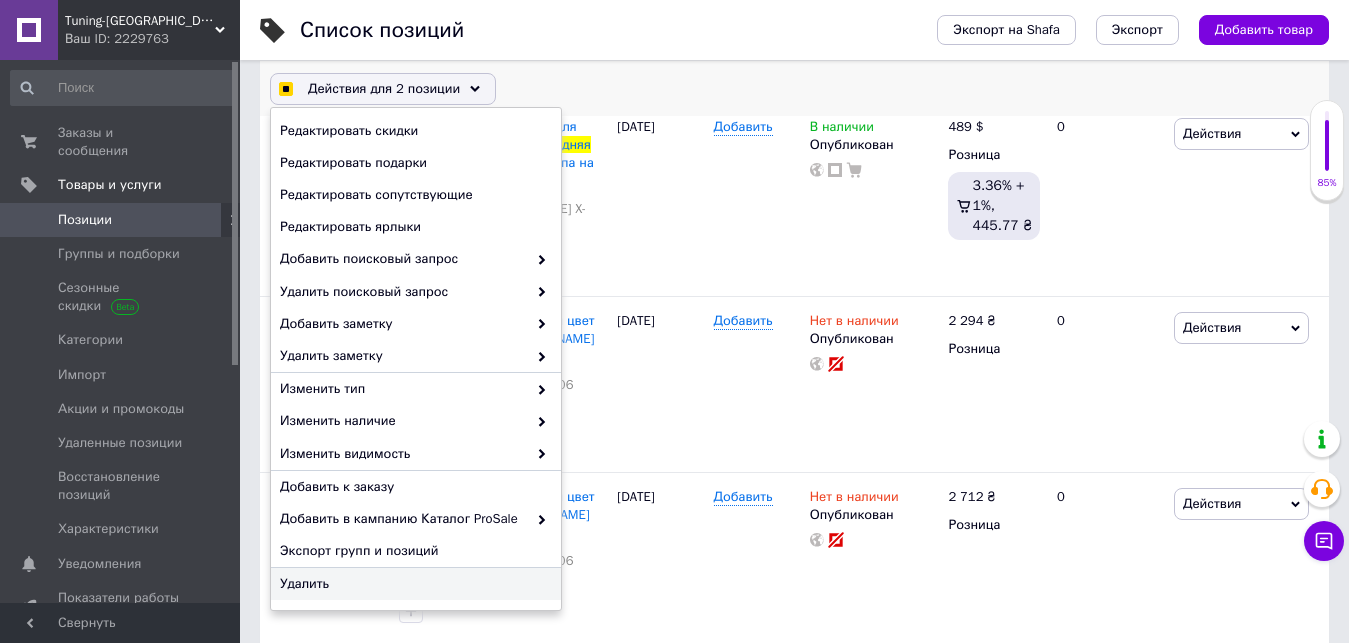 checkbox on "true" 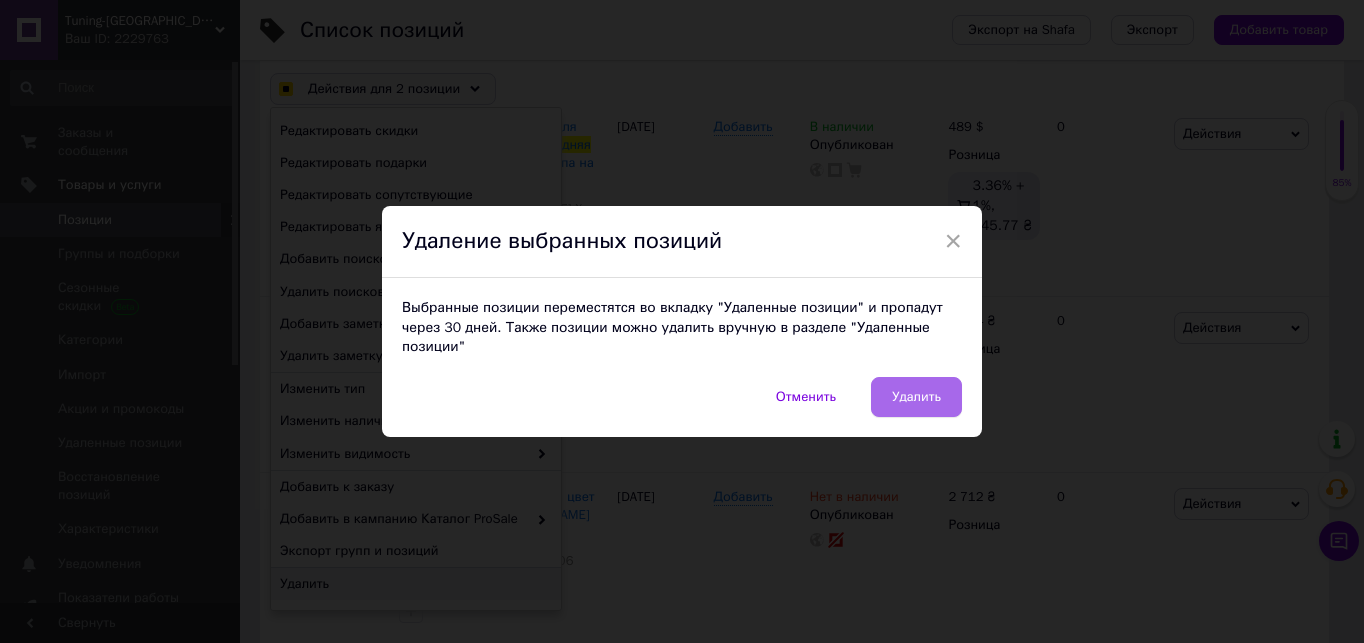 click on "Удалить" at bounding box center (916, 397) 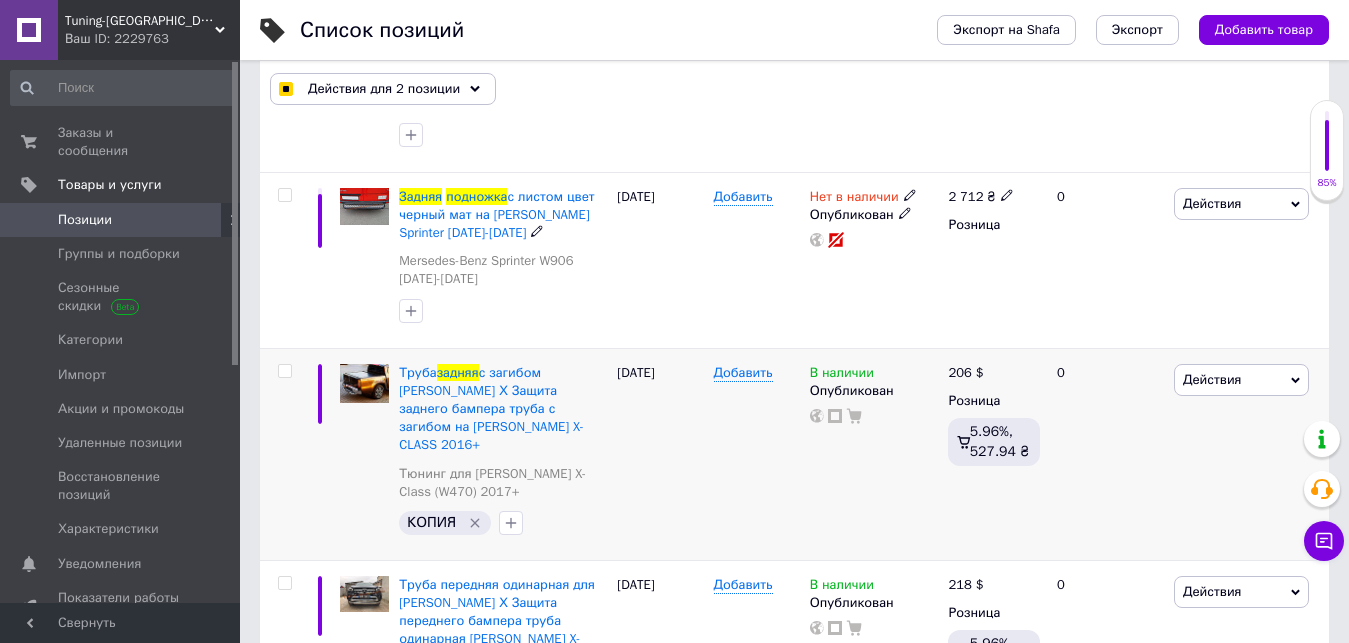 checkbox on "false" 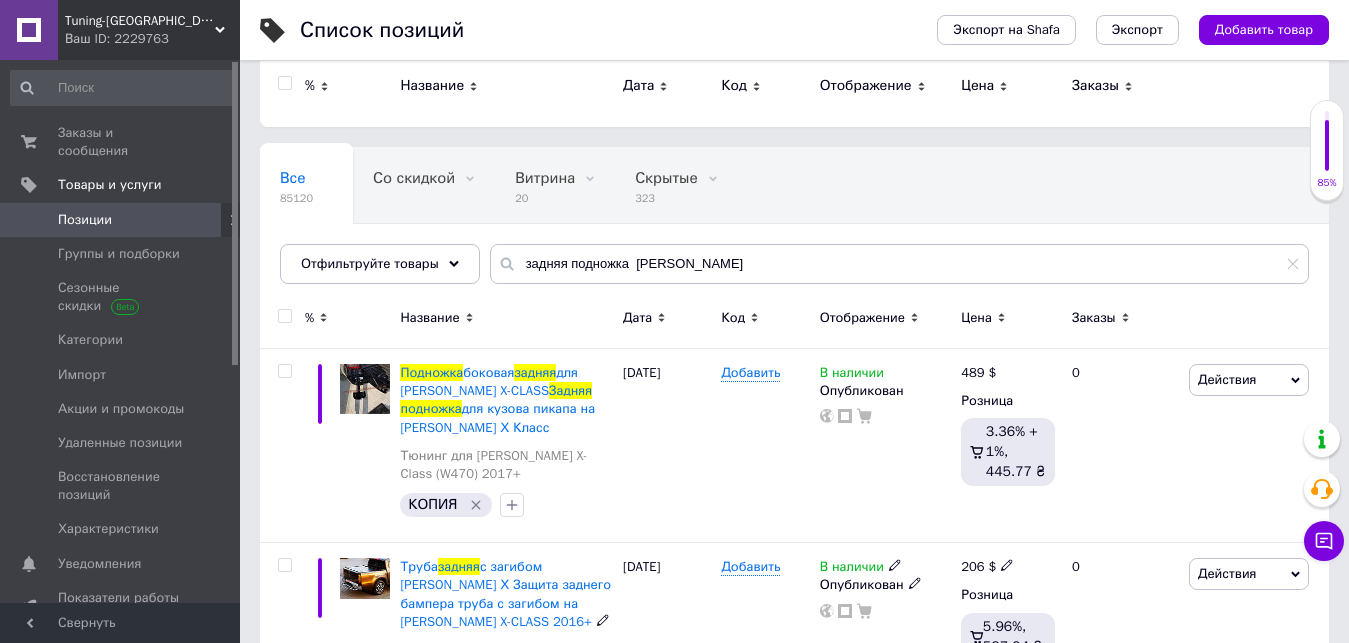 scroll, scrollTop: 0, scrollLeft: 0, axis: both 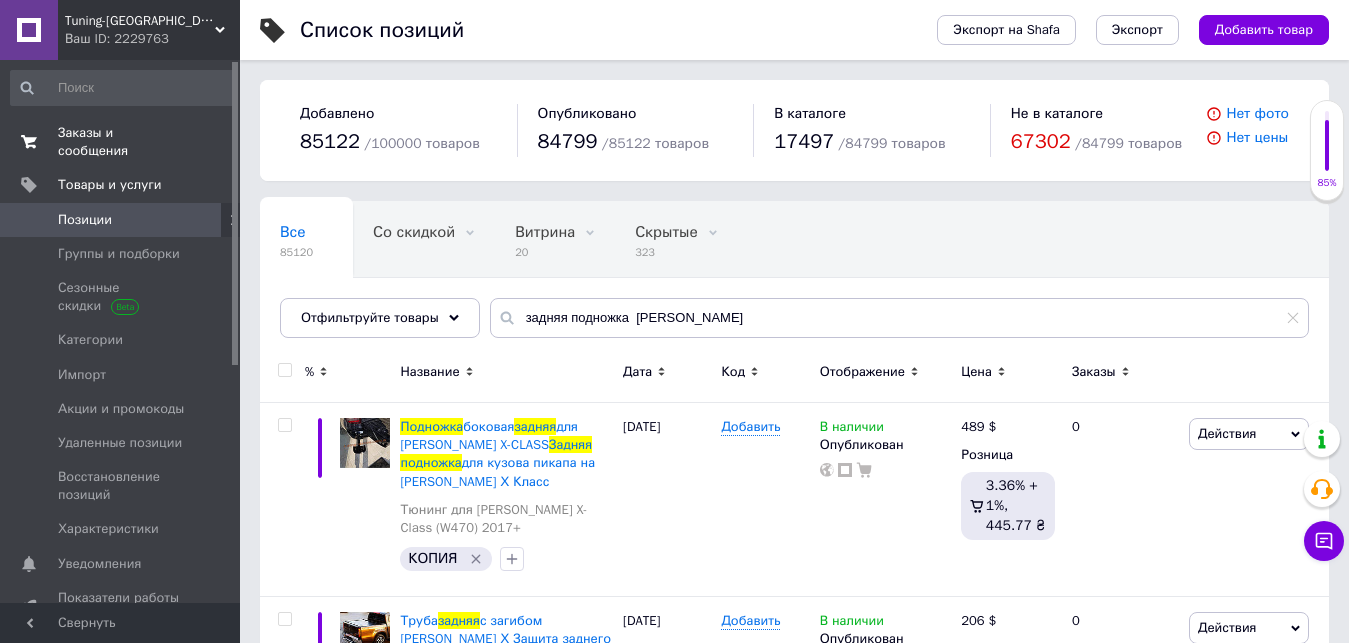 click on "Заказы и сообщения" at bounding box center [121, 142] 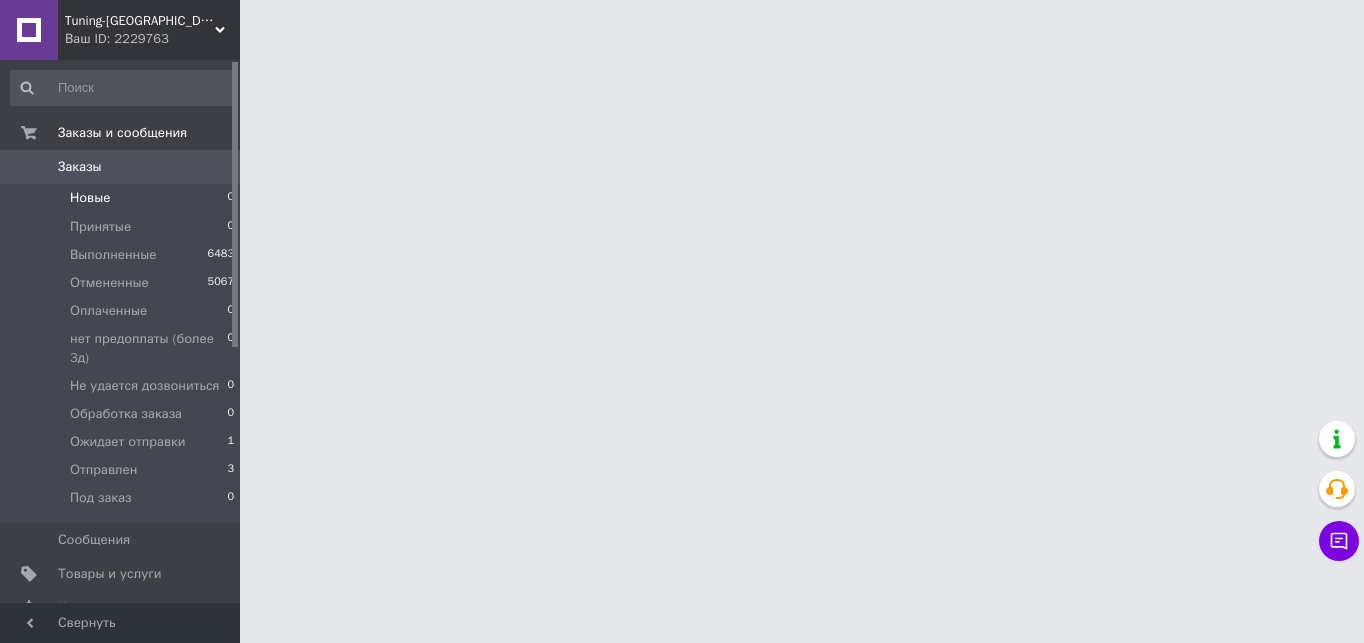 click on "Новые 0" at bounding box center (123, 198) 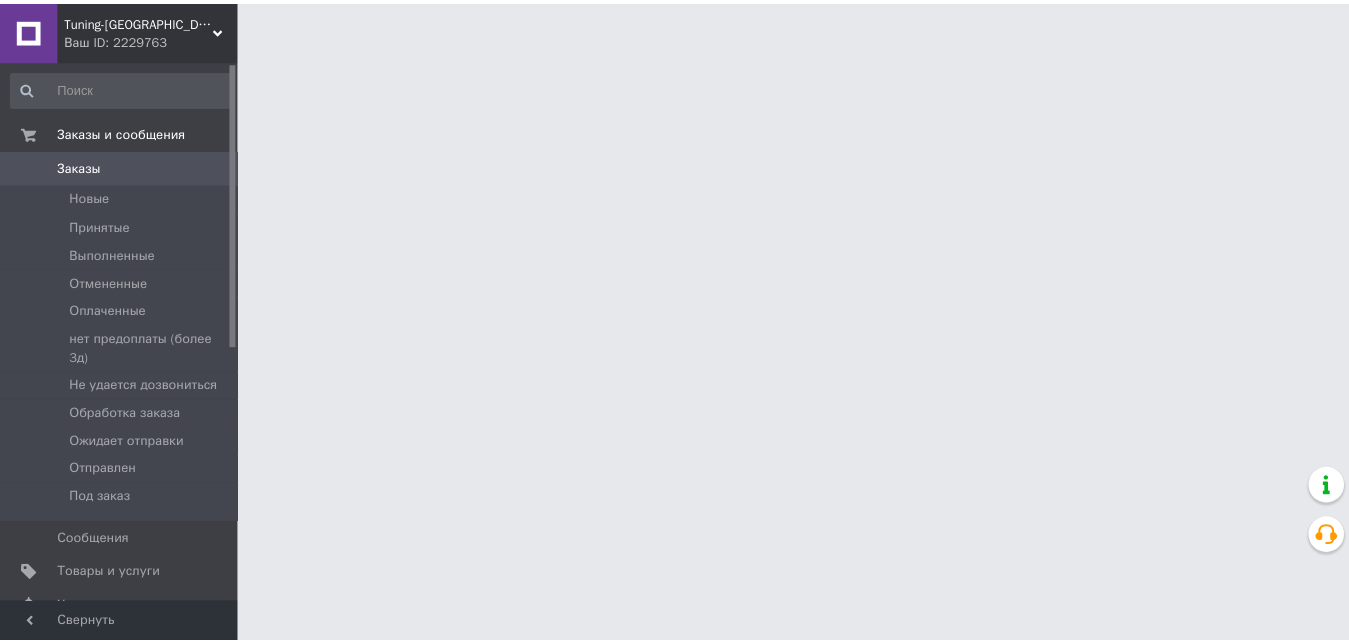 scroll, scrollTop: 0, scrollLeft: 0, axis: both 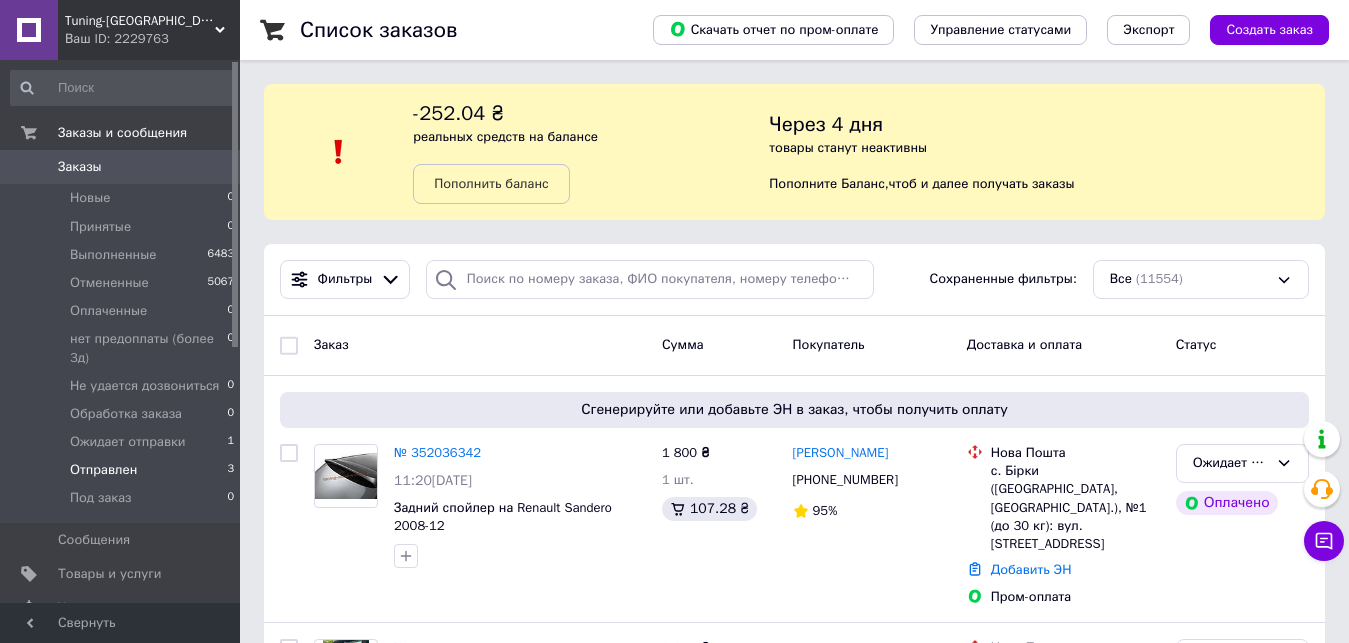 drag, startPoint x: 199, startPoint y: 195, endPoint x: 105, endPoint y: 476, distance: 296.30557 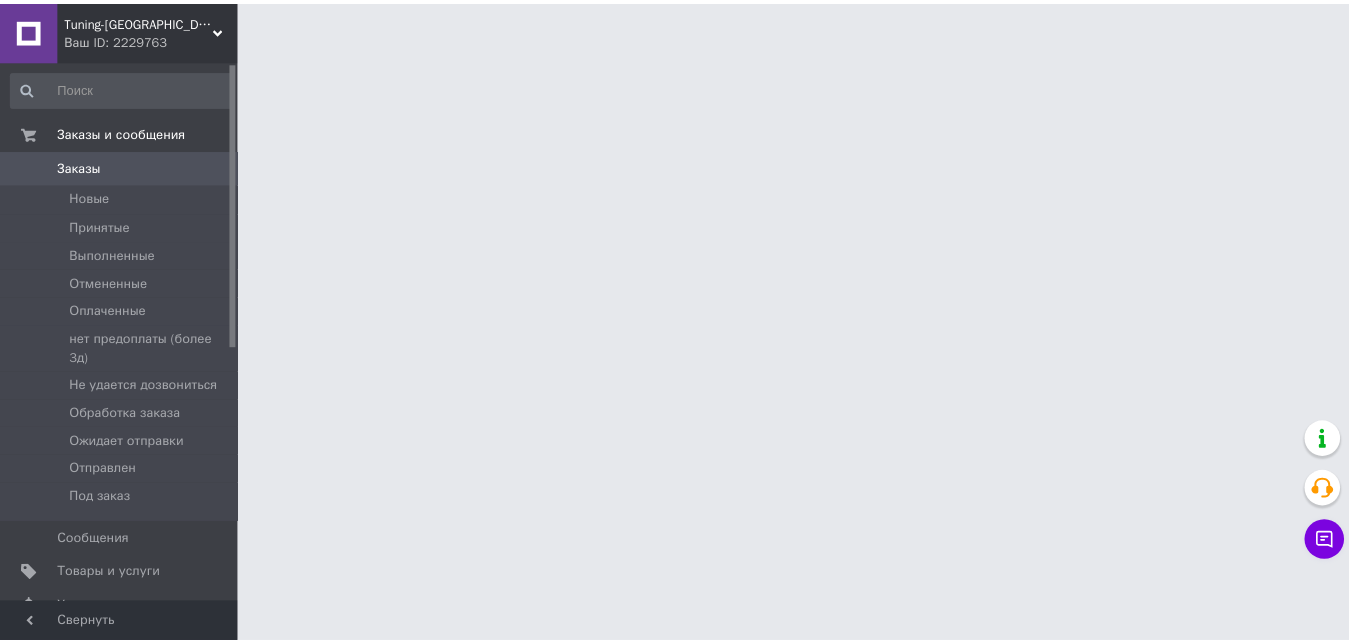 scroll, scrollTop: 0, scrollLeft: 0, axis: both 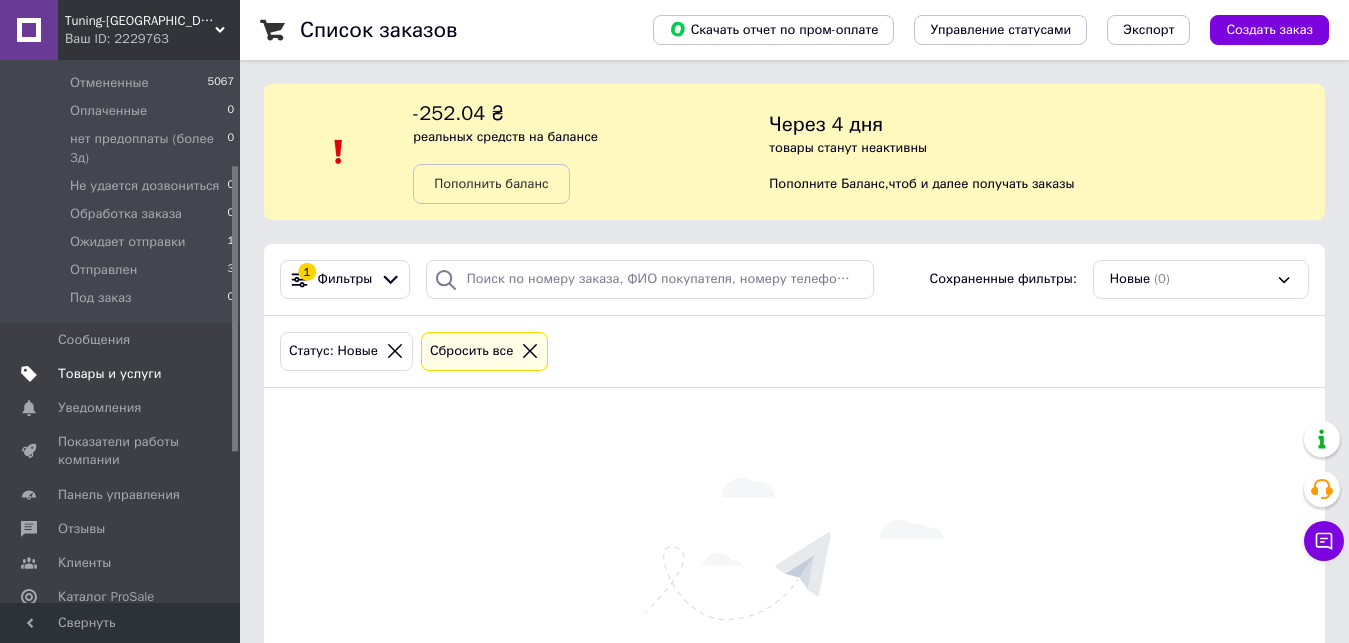click on "Товары и услуги" at bounding box center (110, 374) 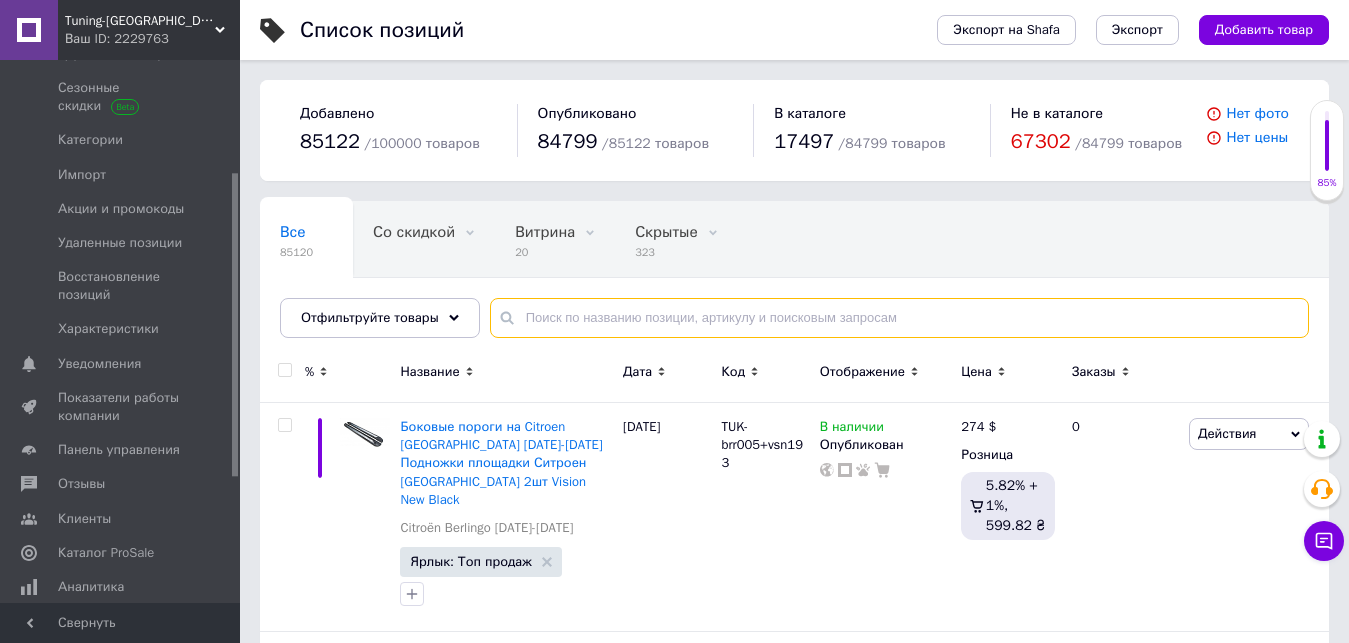 paste on "Накладка на задний бампер Libao для Hyundai Santa Fe [DATE]-[DATE] Хром порог" 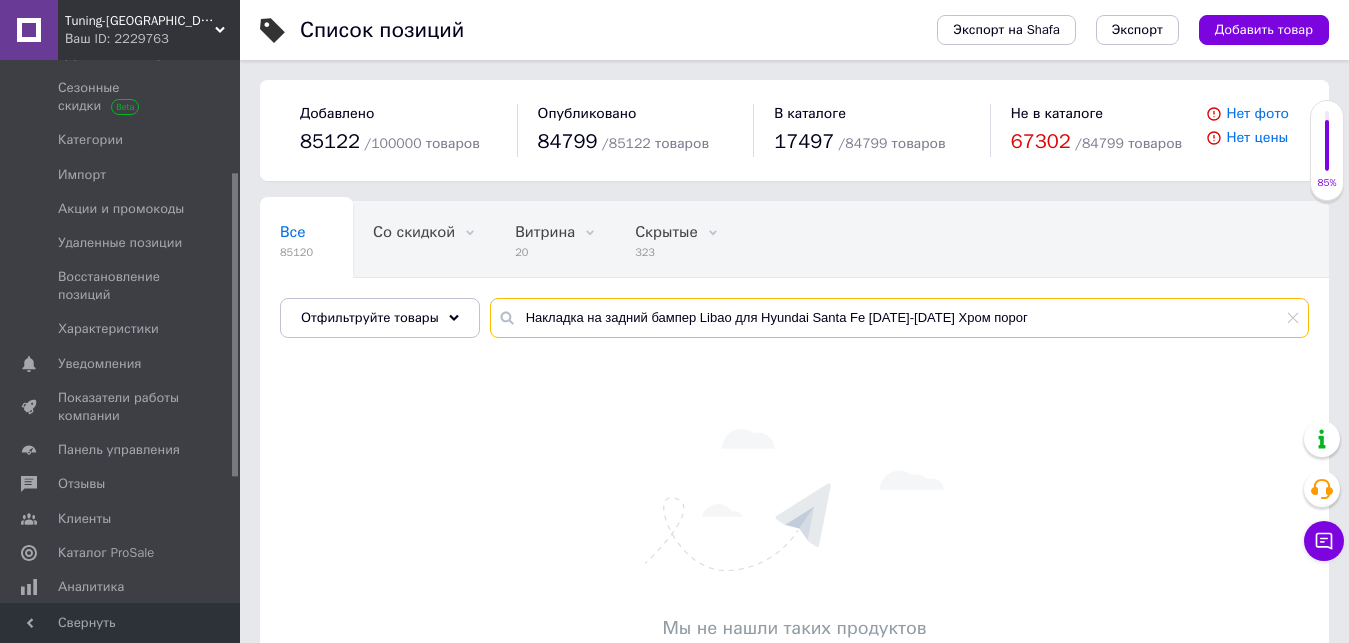 drag, startPoint x: 695, startPoint y: 316, endPoint x: 755, endPoint y: 316, distance: 60 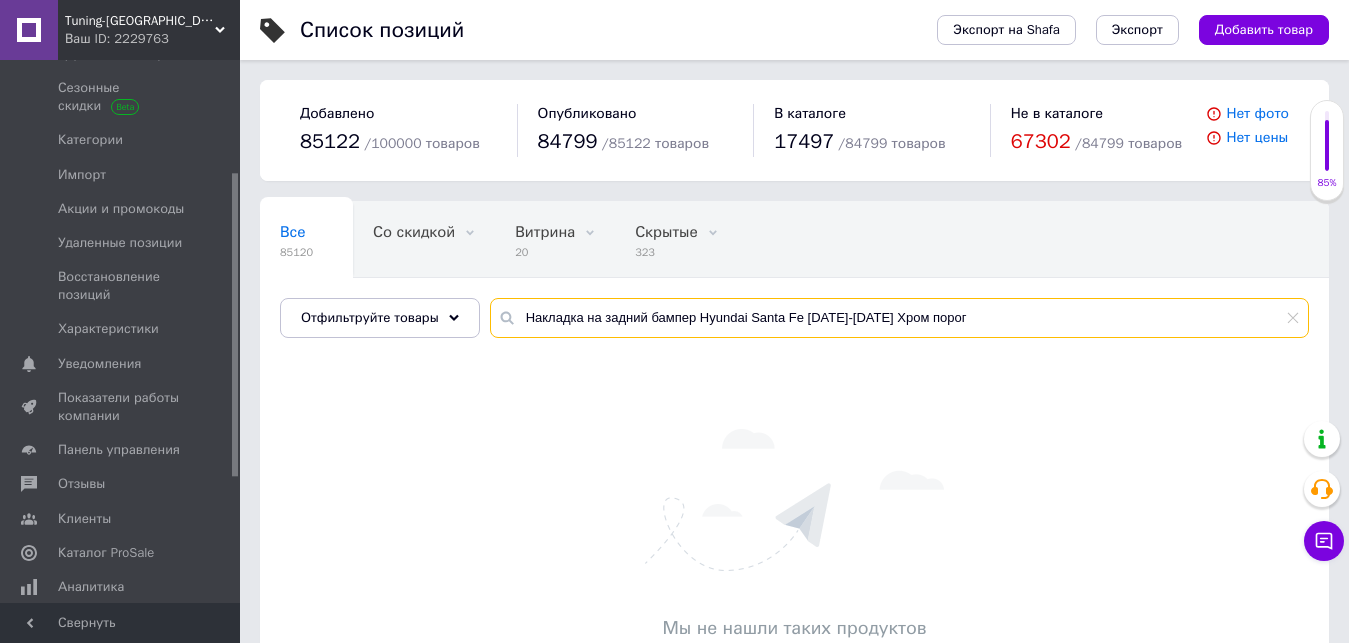 drag, startPoint x: 802, startPoint y: 316, endPoint x: 867, endPoint y: 315, distance: 65.00769 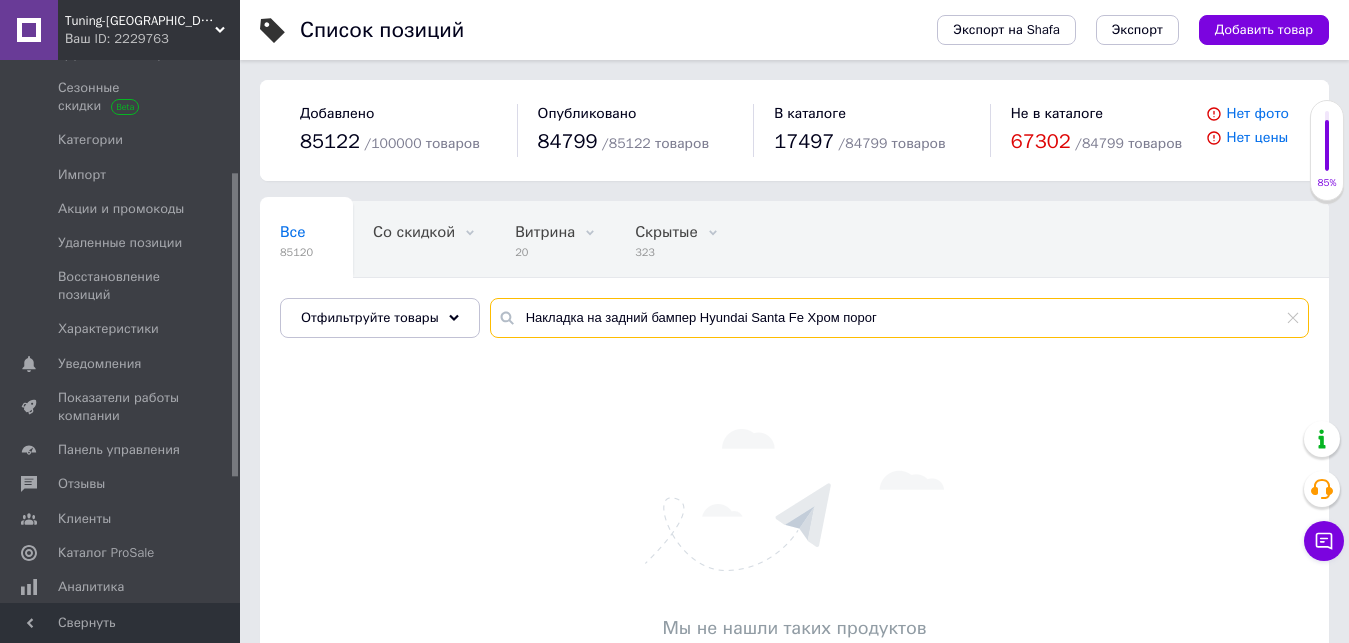 drag, startPoint x: 881, startPoint y: 317, endPoint x: 507, endPoint y: 313, distance: 374.0214 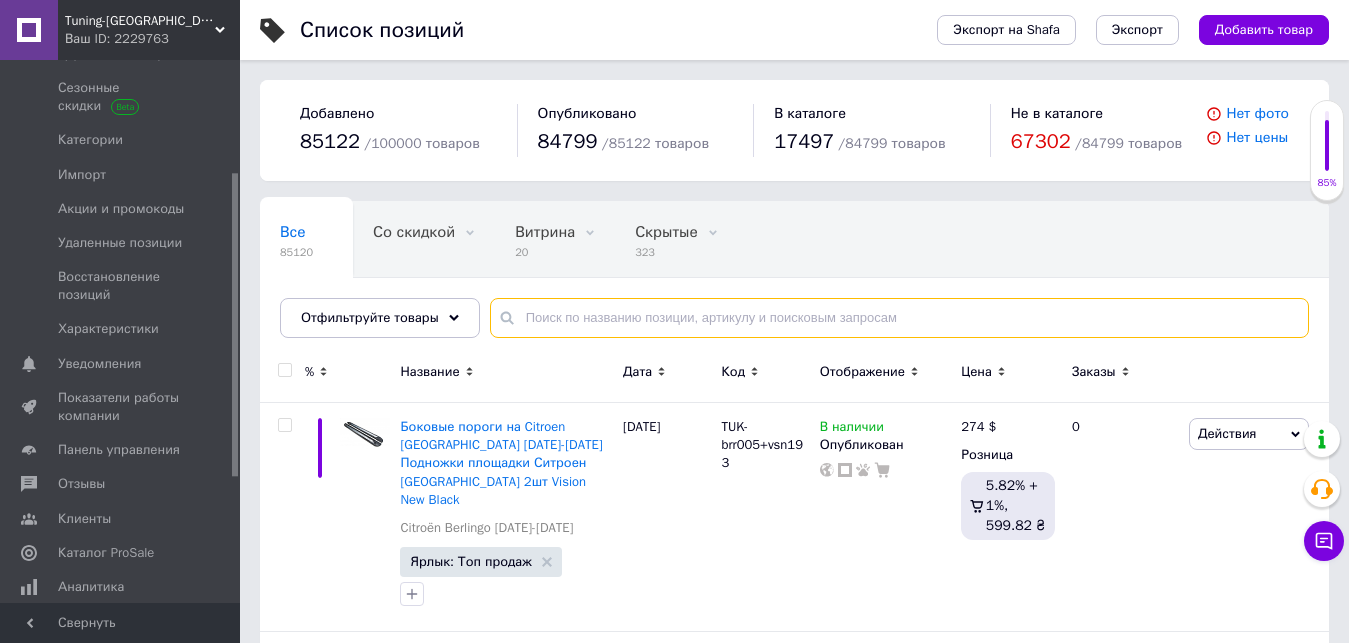 paste on "Накладка на задний  Hyundai Santa Fe" 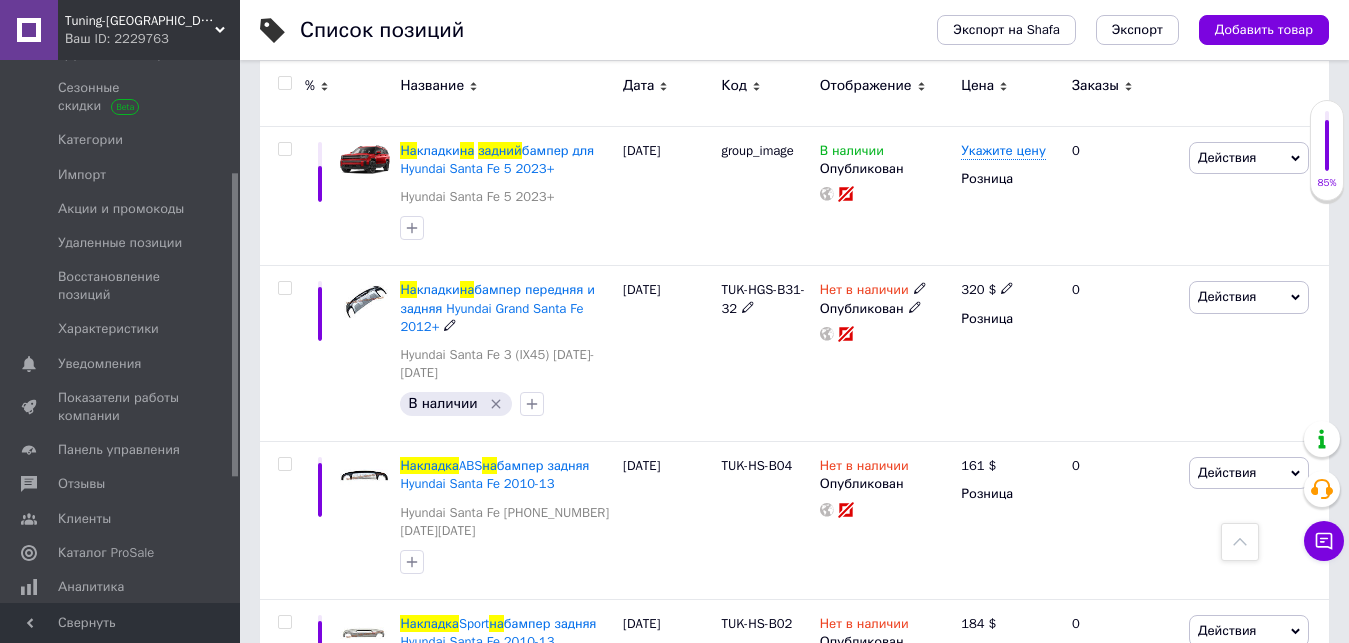 scroll, scrollTop: 1788, scrollLeft: 0, axis: vertical 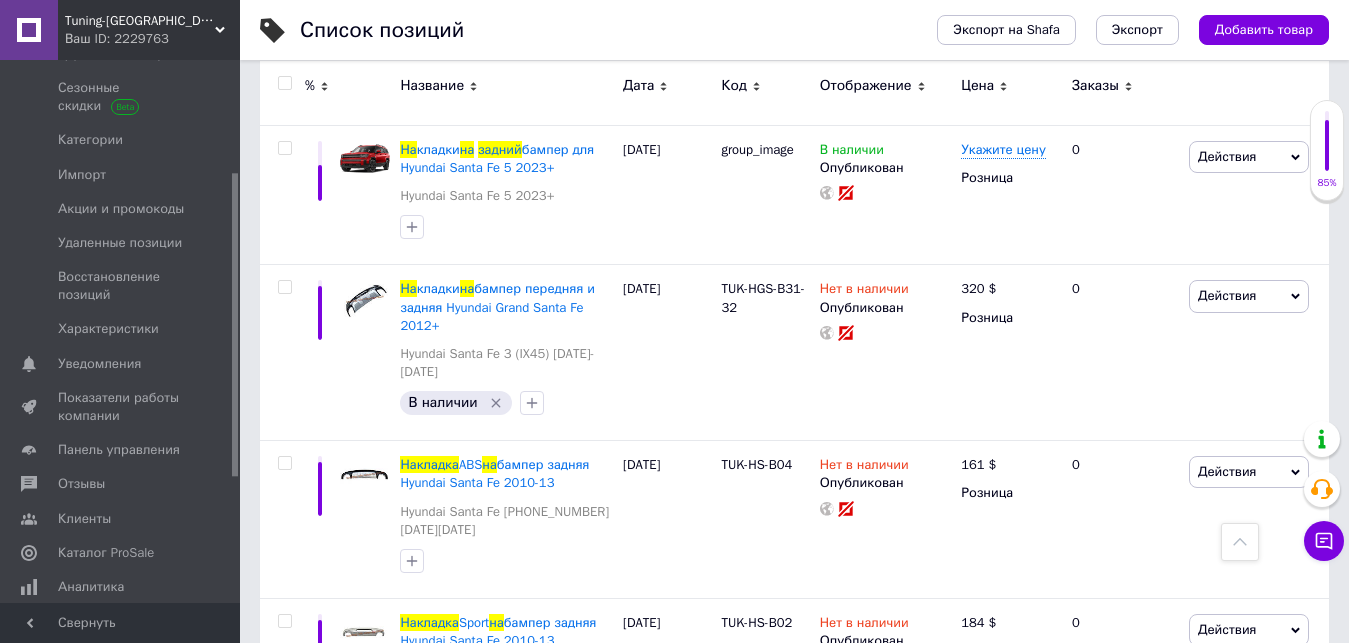 type on "Накладка на задний  Hyundai Santa Fe" 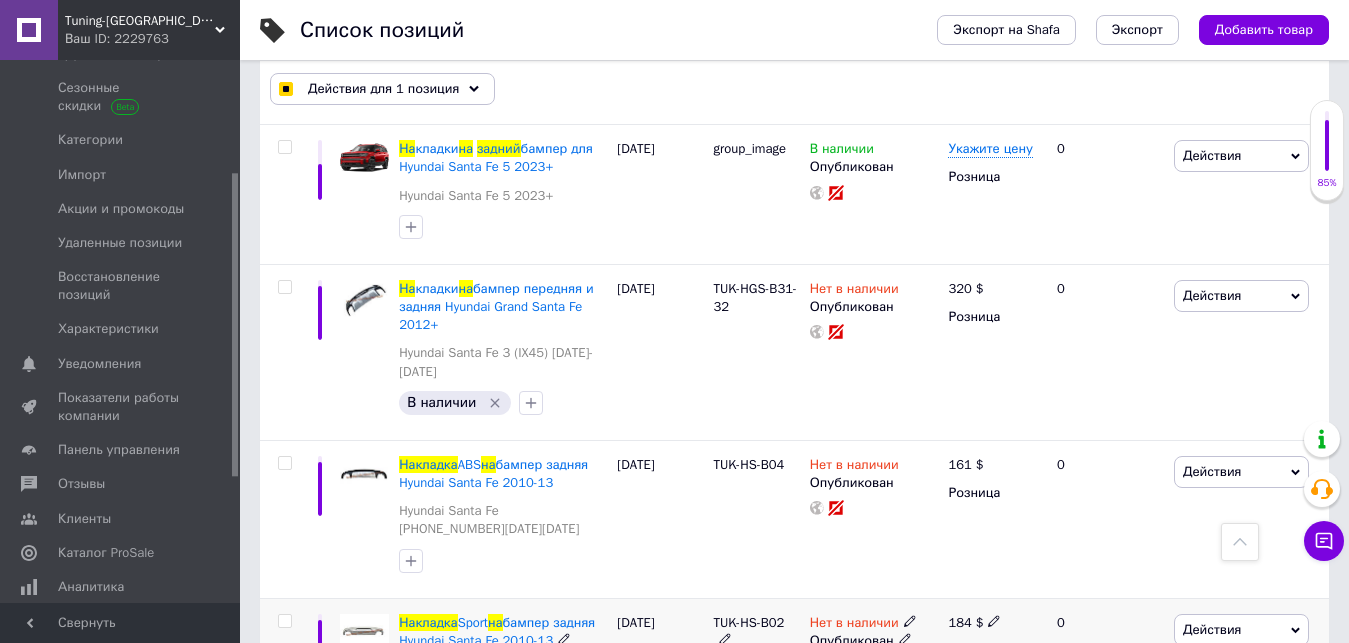 scroll, scrollTop: 1824, scrollLeft: 0, axis: vertical 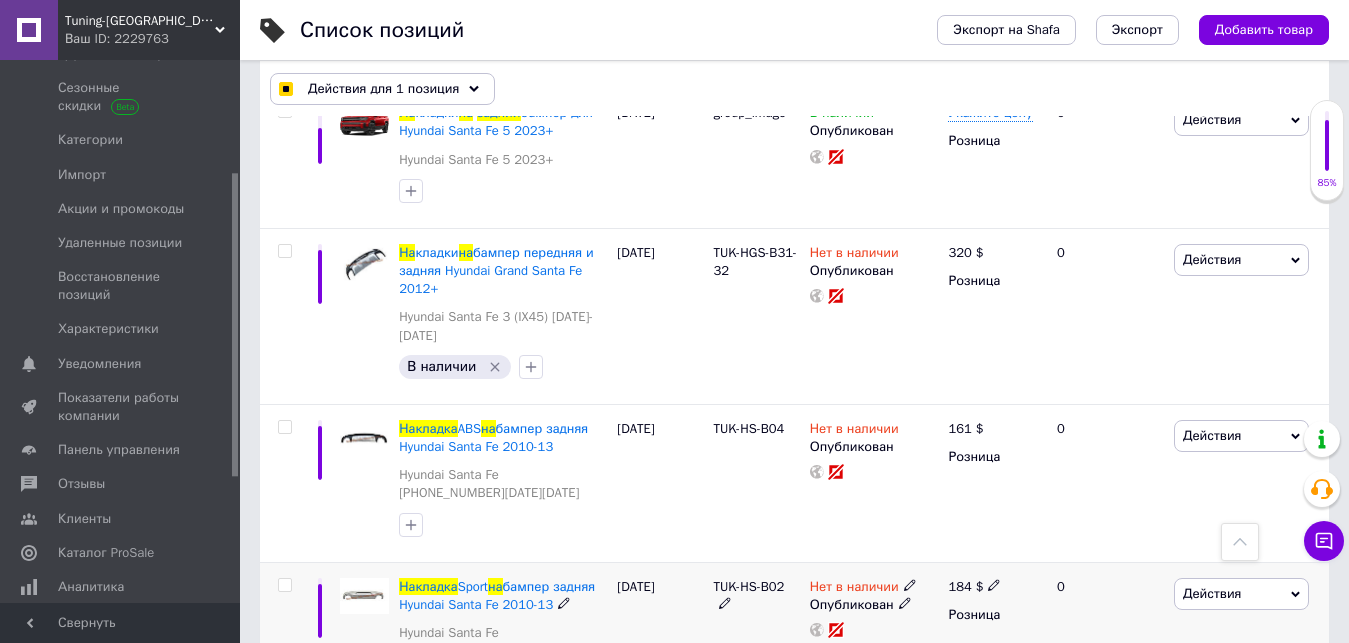 click at bounding box center [284, 585] 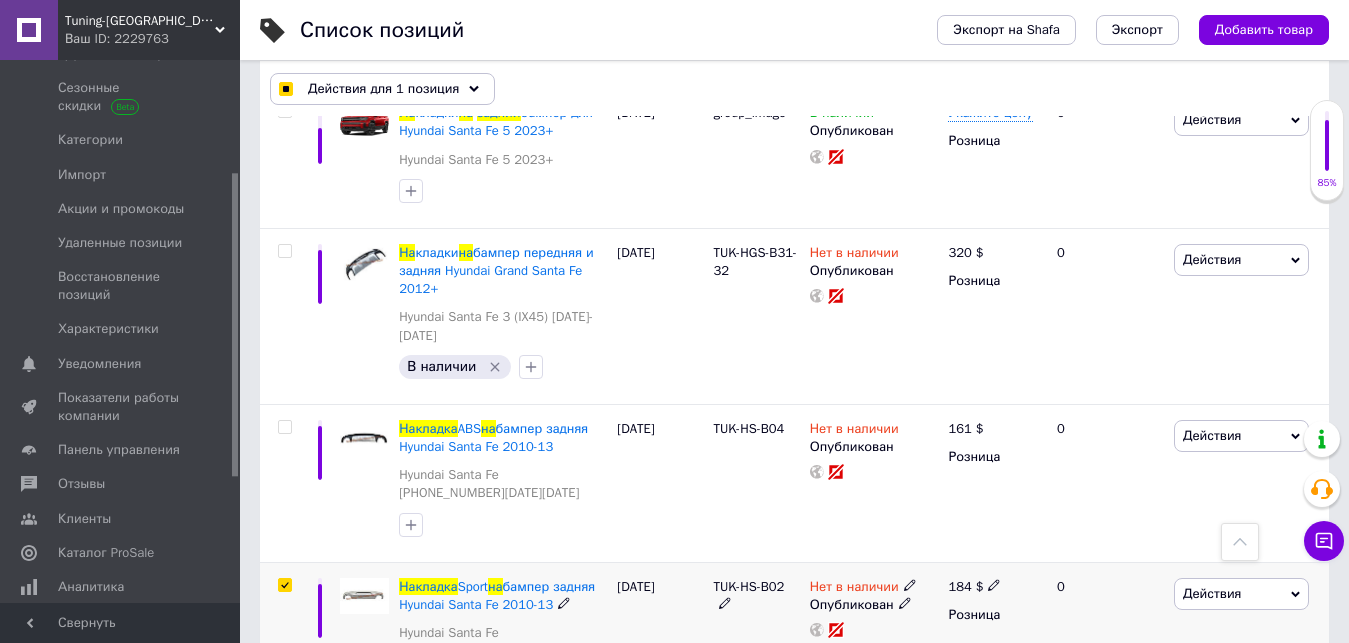 checkbox on "true" 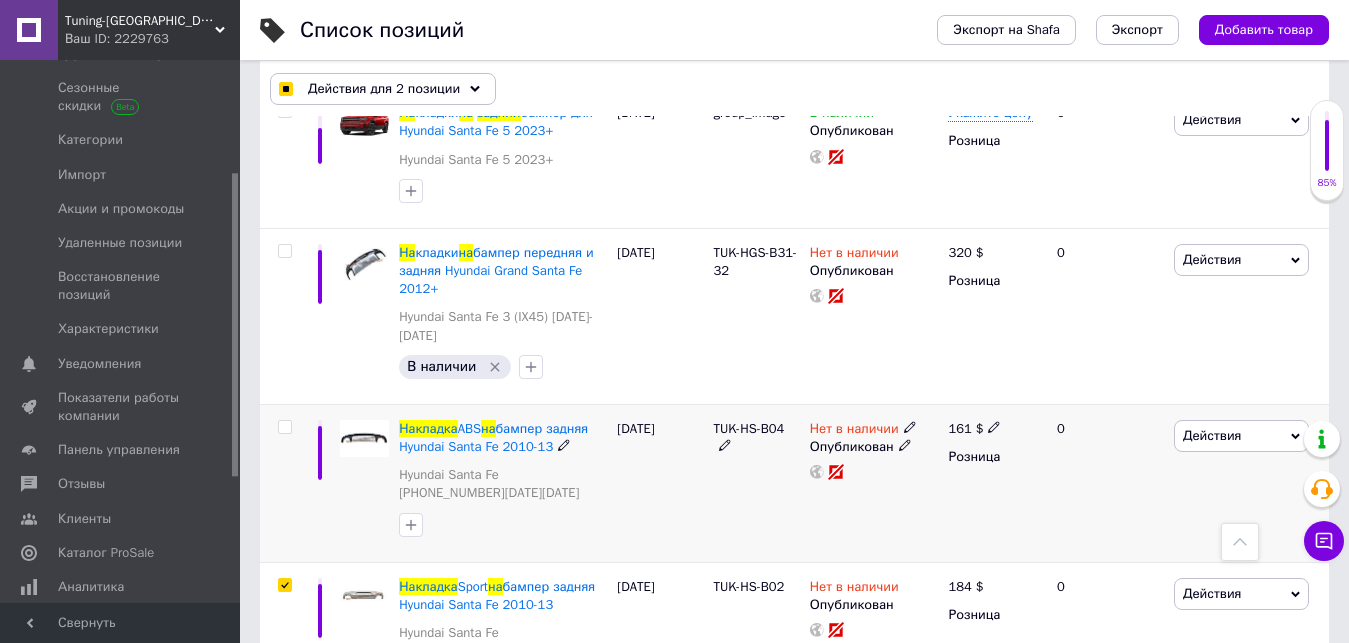 click at bounding box center [284, 427] 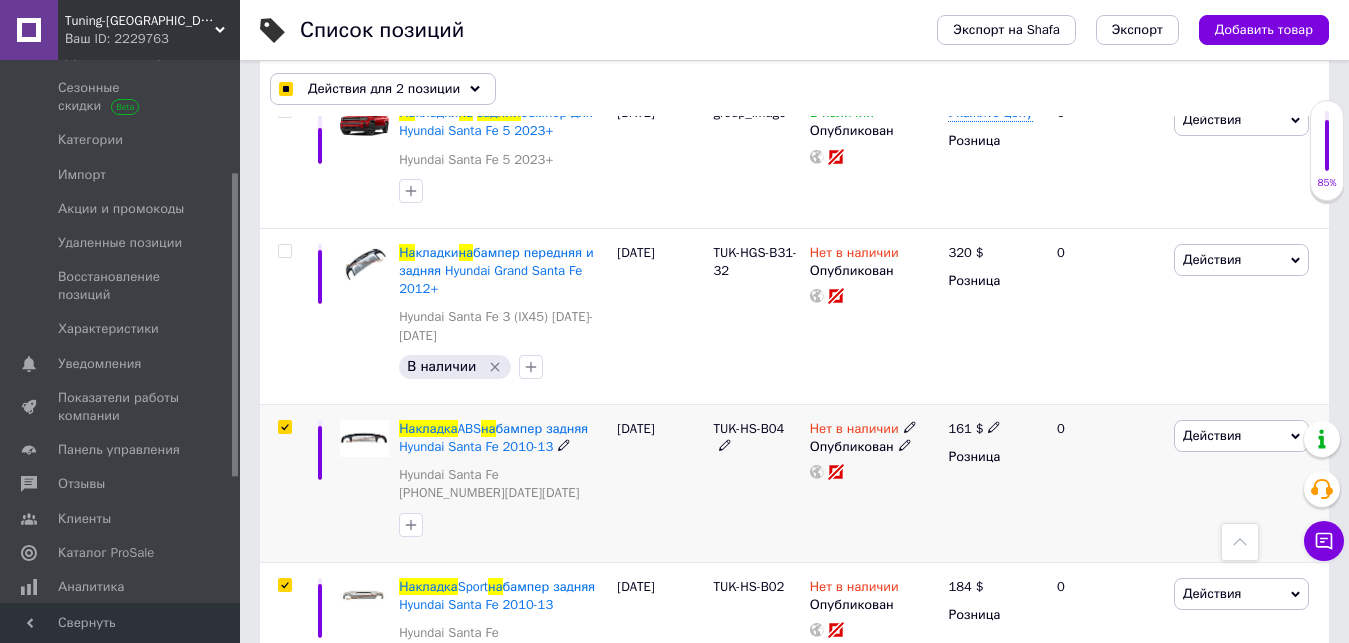 checkbox on "true" 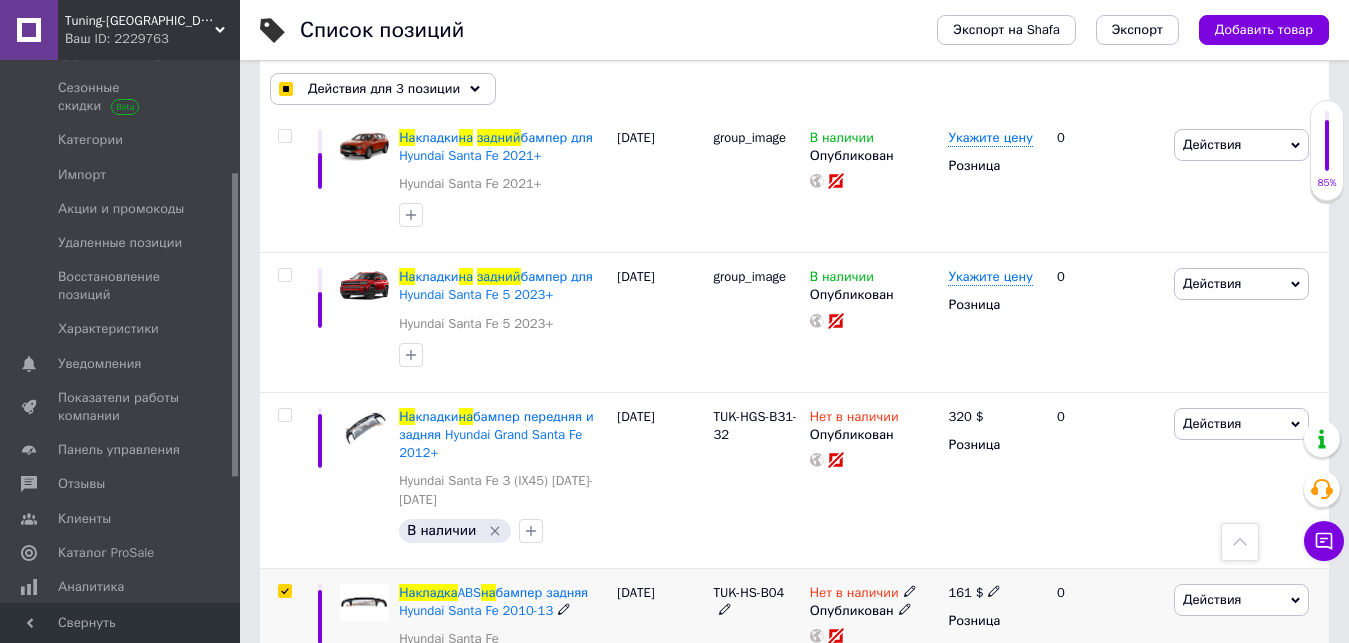 scroll, scrollTop: 1624, scrollLeft: 0, axis: vertical 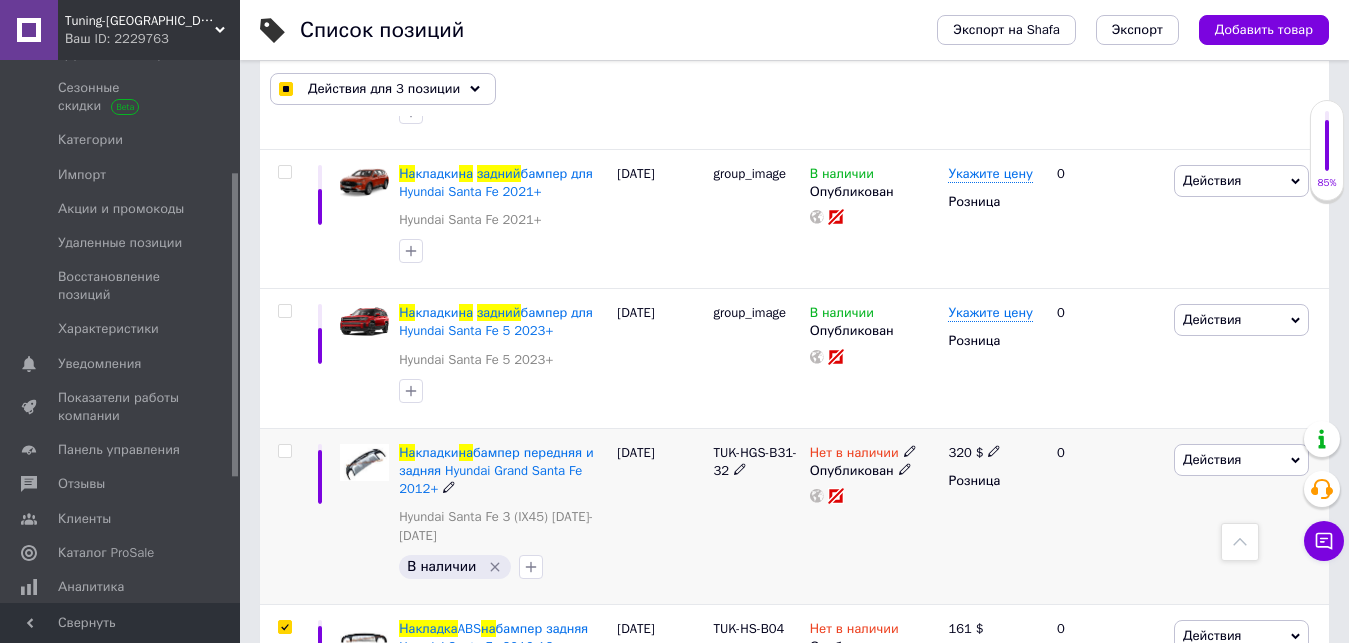 click at bounding box center (284, 451) 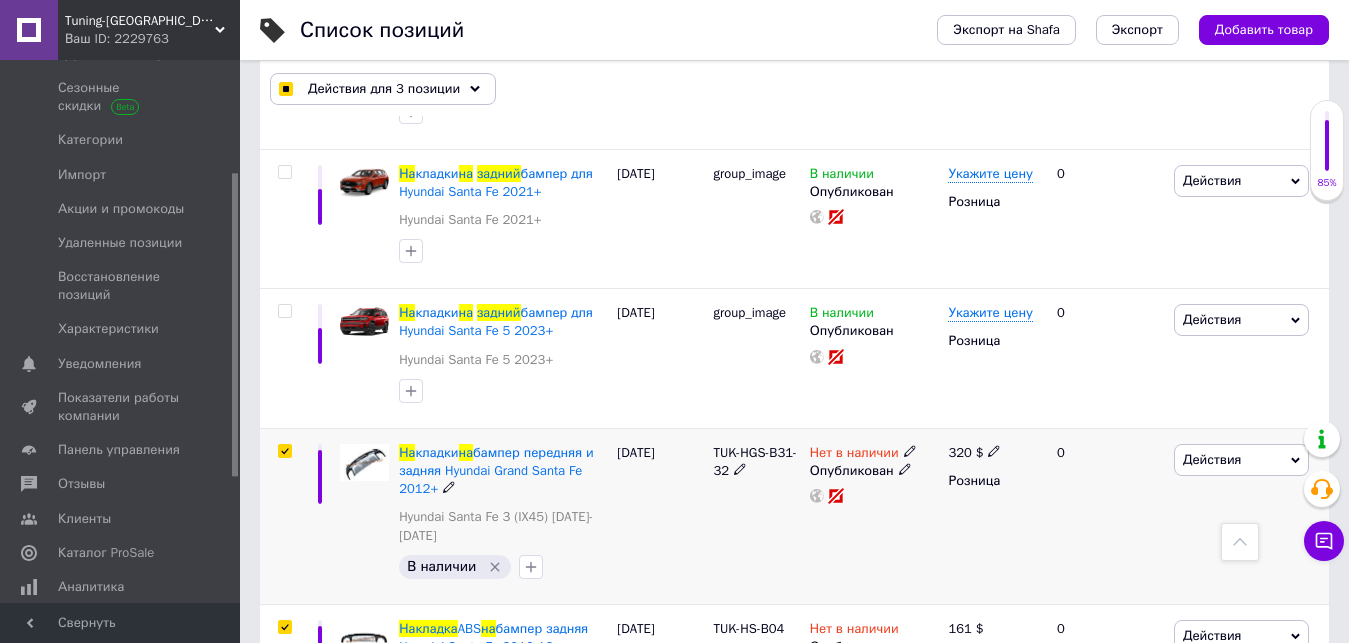 checkbox on "true" 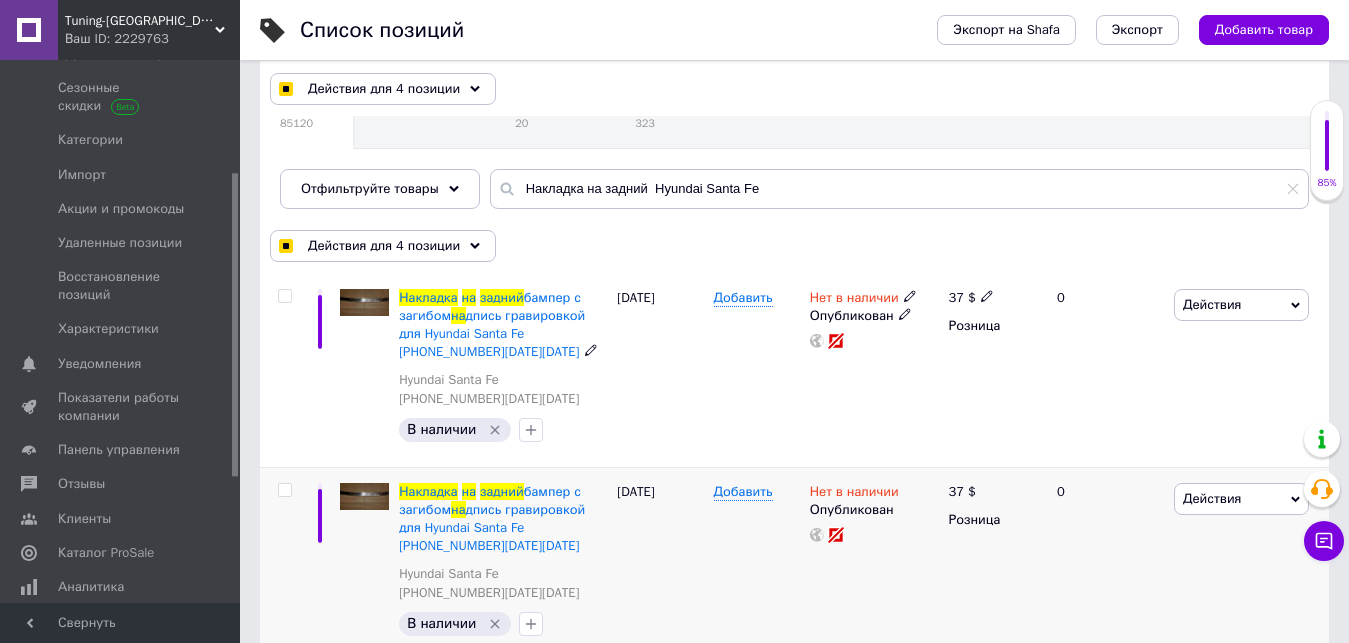 scroll, scrollTop: 124, scrollLeft: 0, axis: vertical 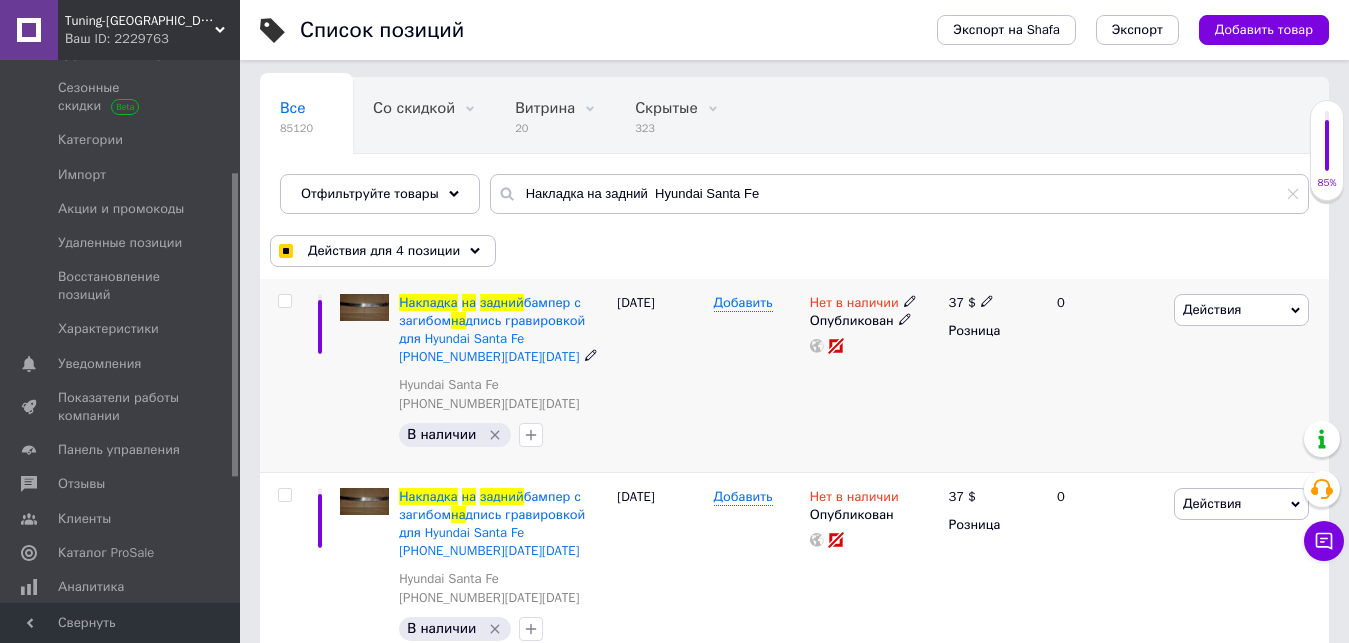 click at bounding box center (284, 301) 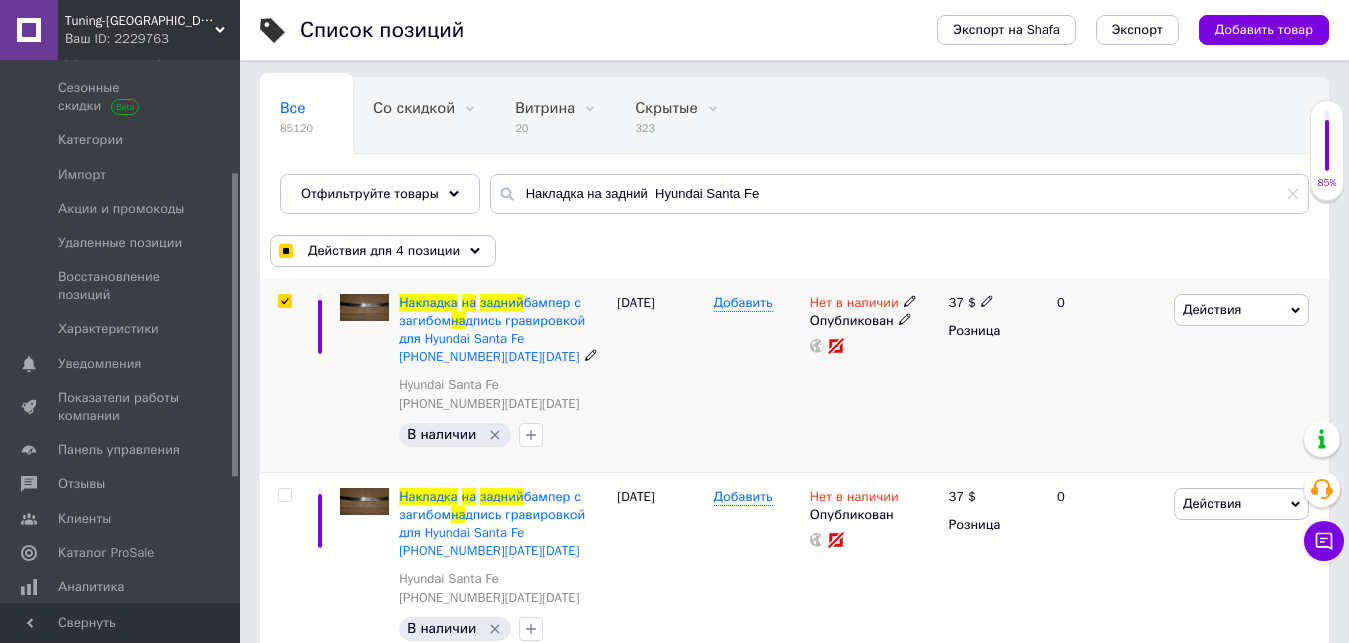 checkbox on "true" 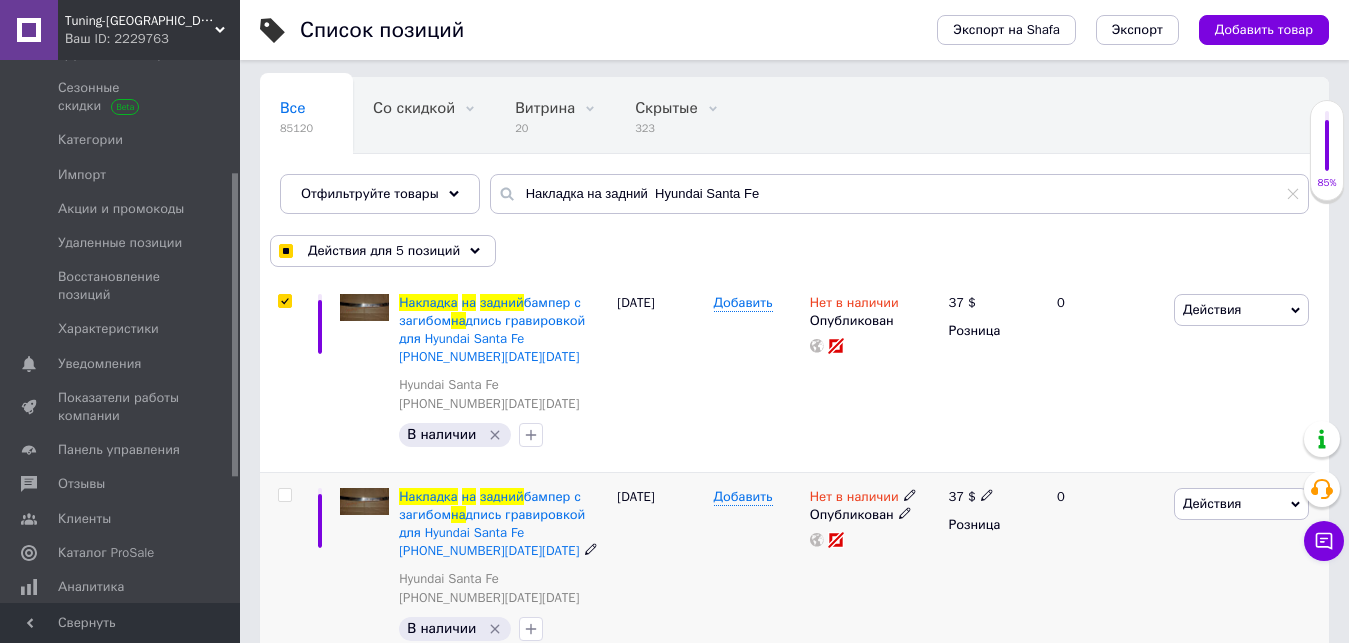 click at bounding box center (282, 569) 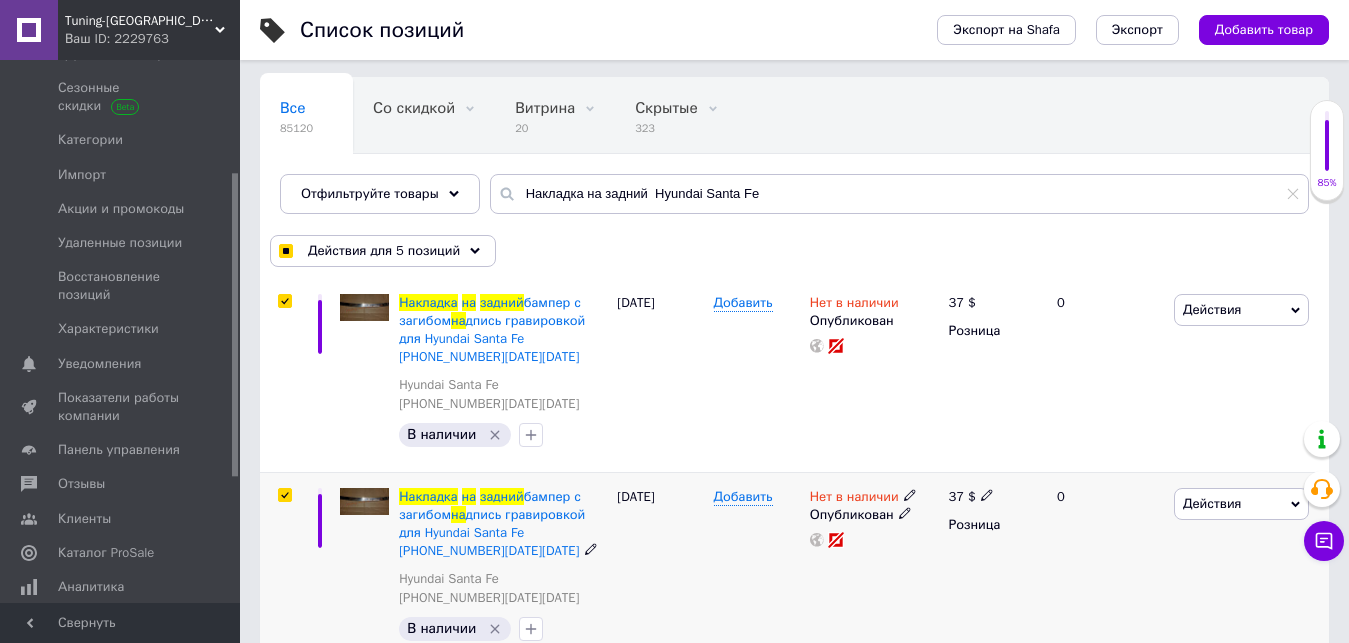 checkbox on "true" 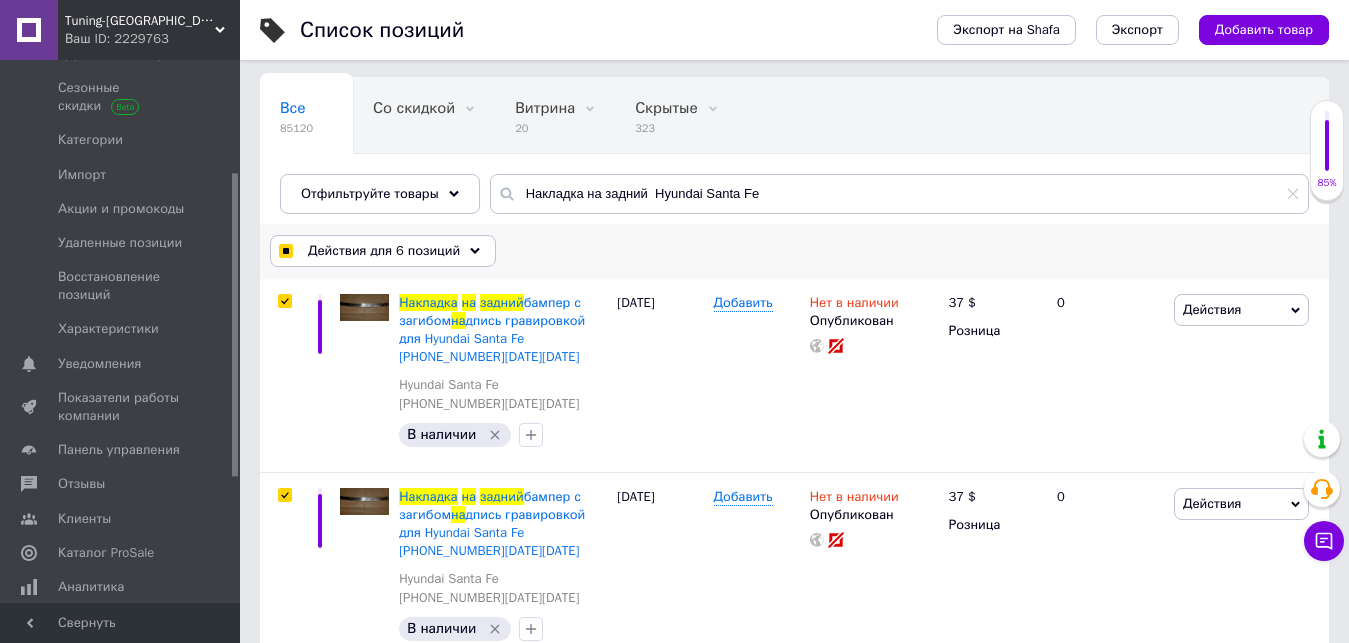 click on "Действия для 6 позиций" at bounding box center [383, 251] 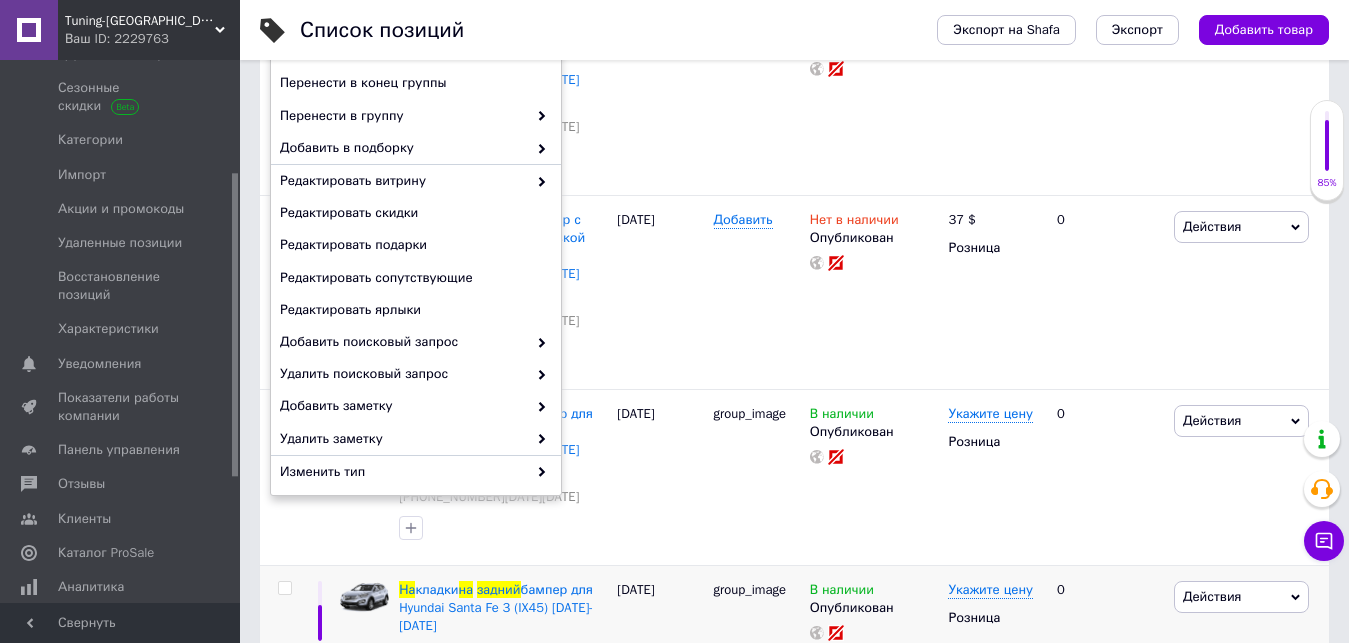 scroll, scrollTop: 424, scrollLeft: 0, axis: vertical 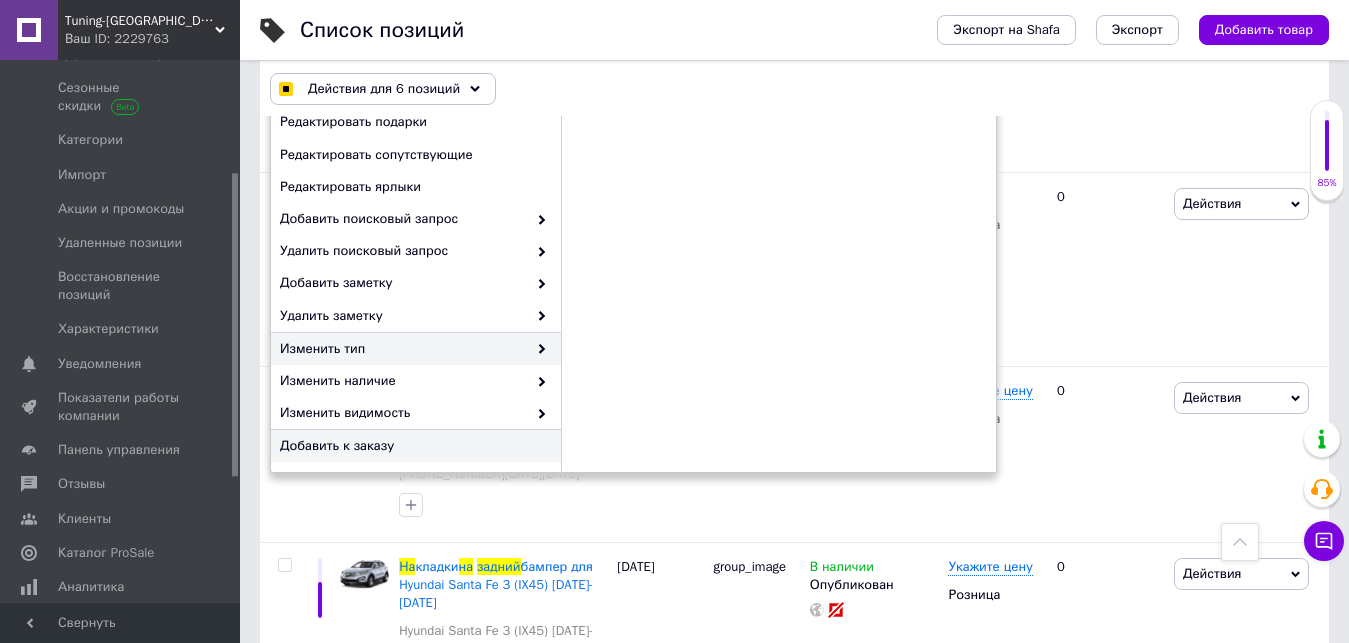 checkbox on "true" 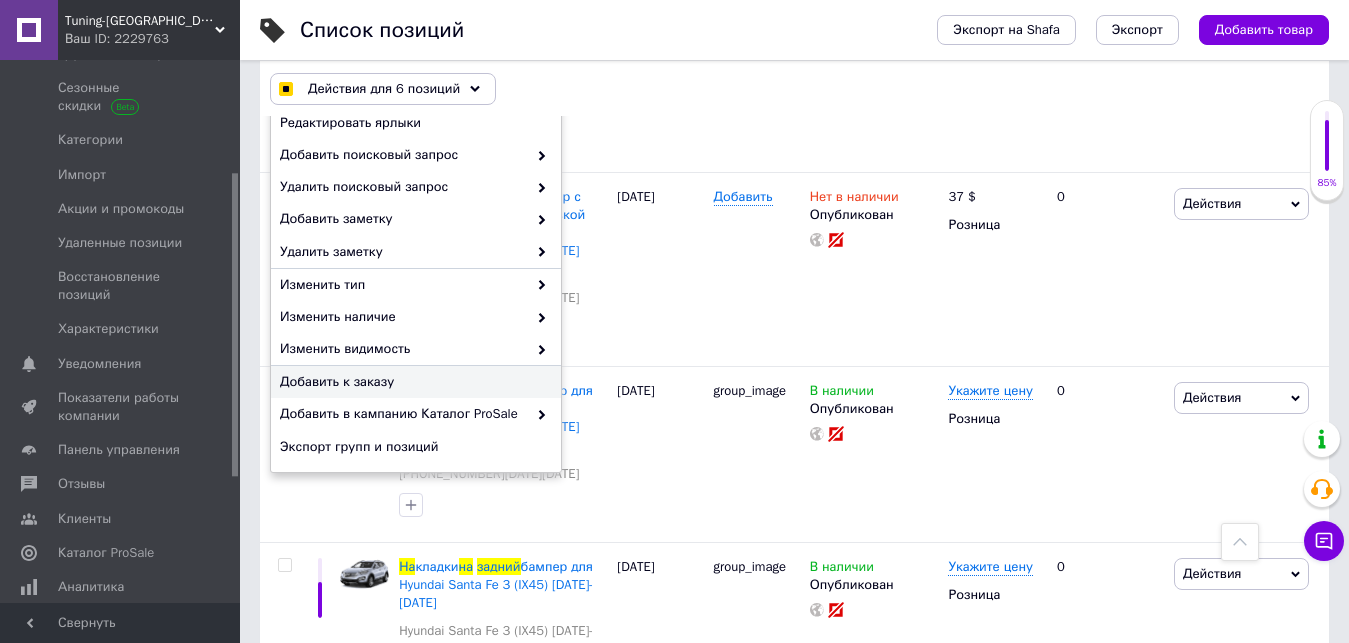 scroll, scrollTop: 198, scrollLeft: 0, axis: vertical 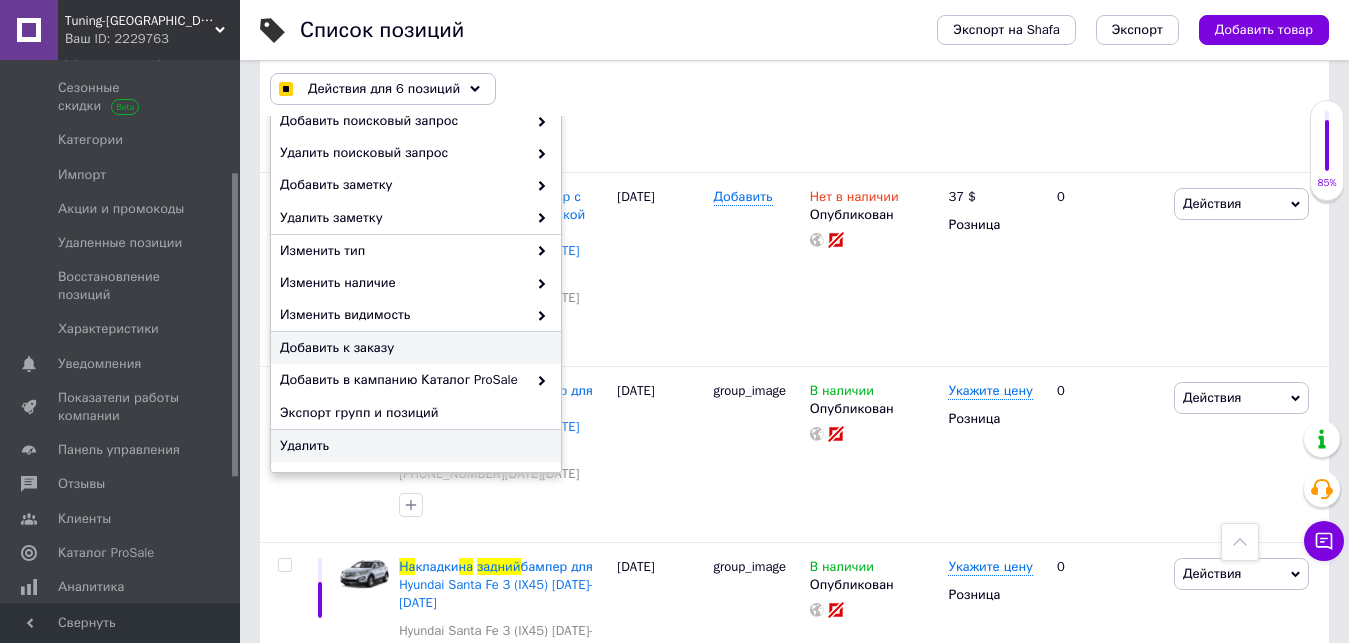 checkbox on "true" 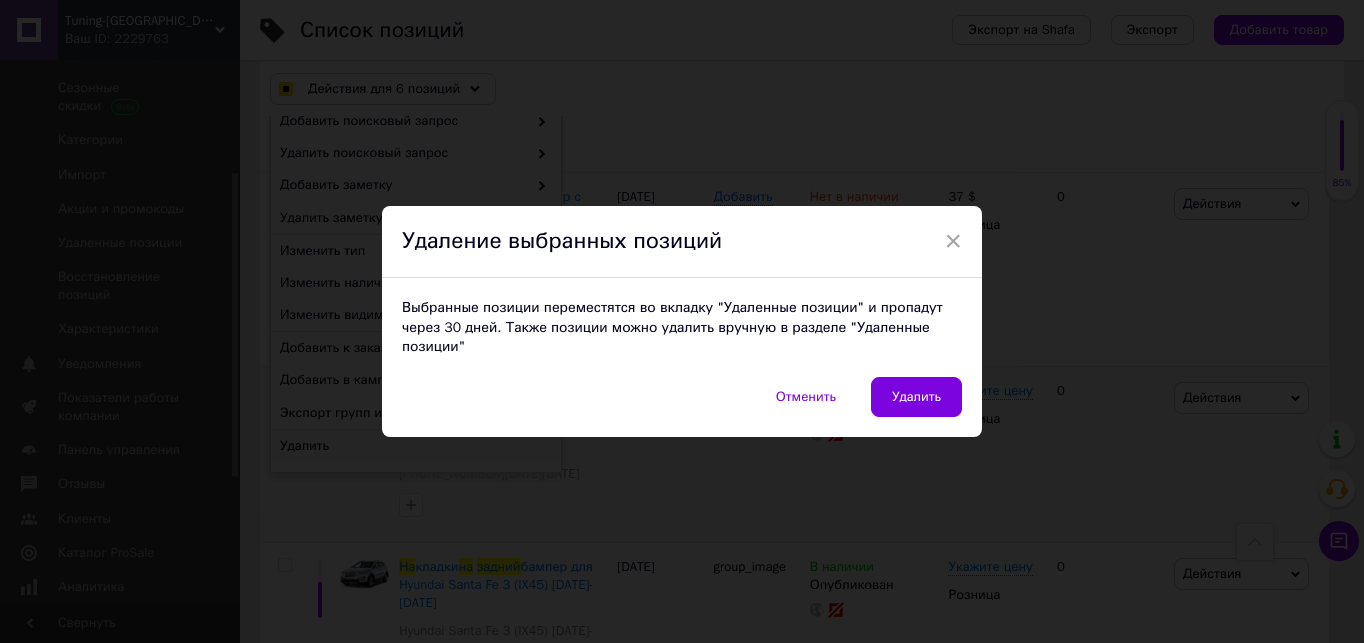 click on "Удалить" at bounding box center [916, 397] 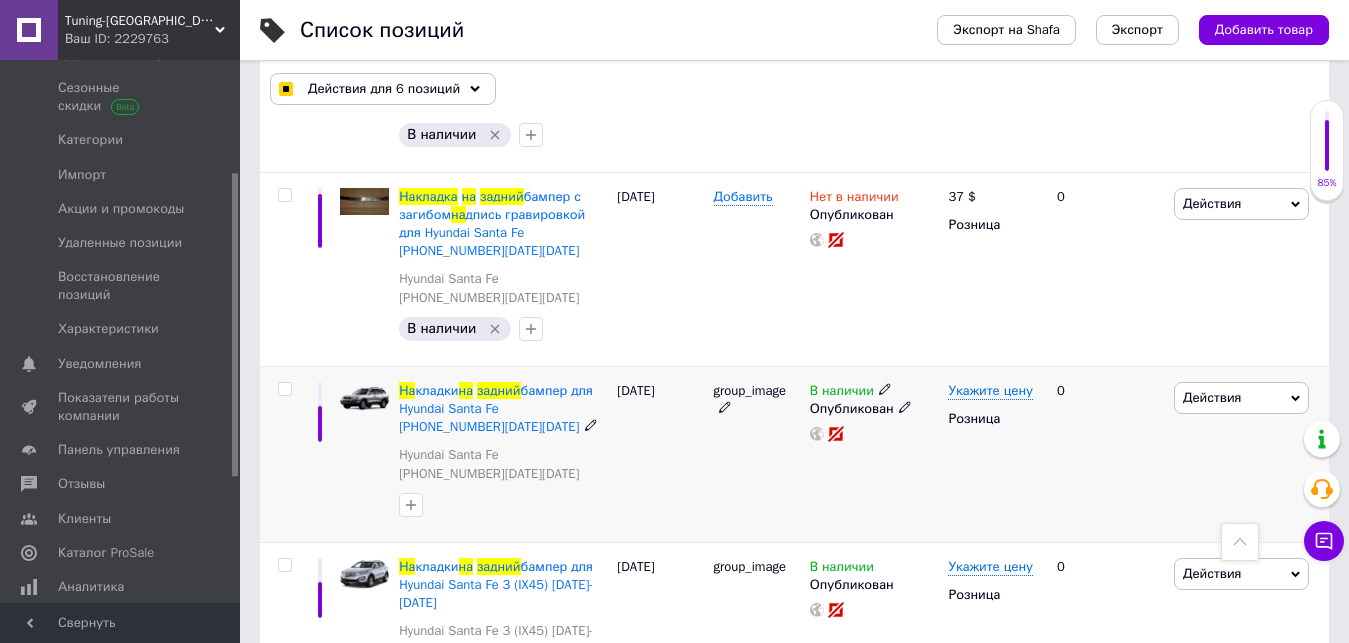 checkbox on "false" 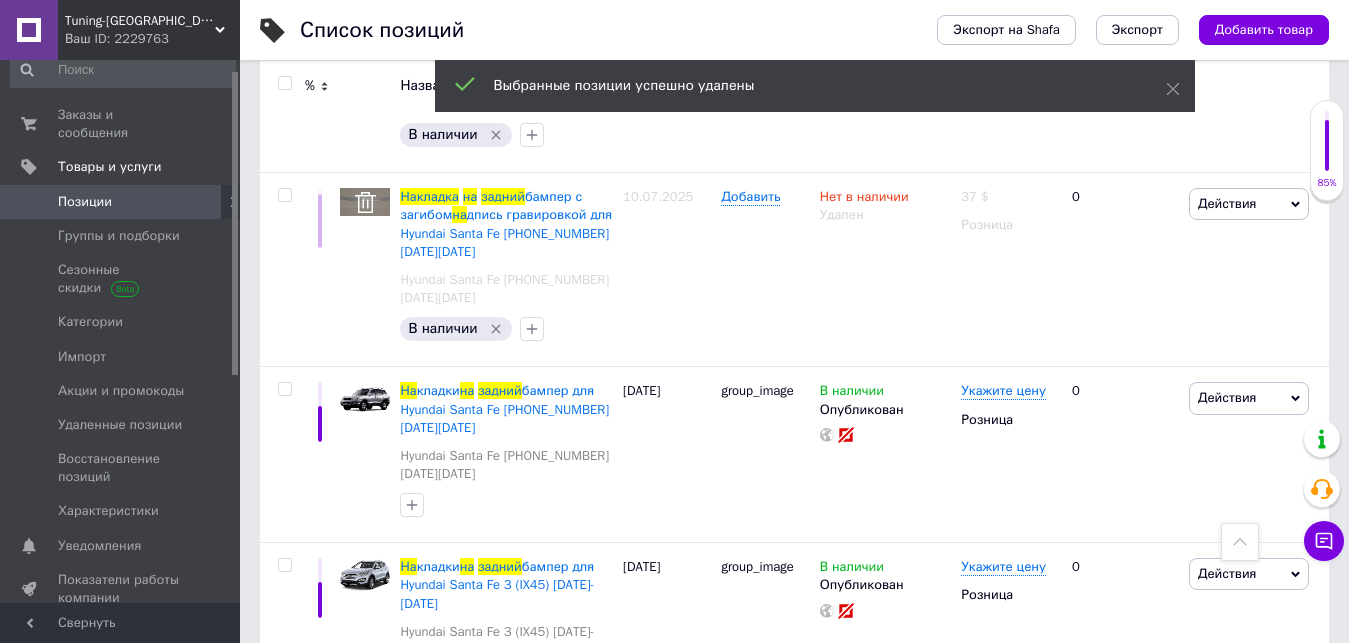 scroll, scrollTop: 0, scrollLeft: 0, axis: both 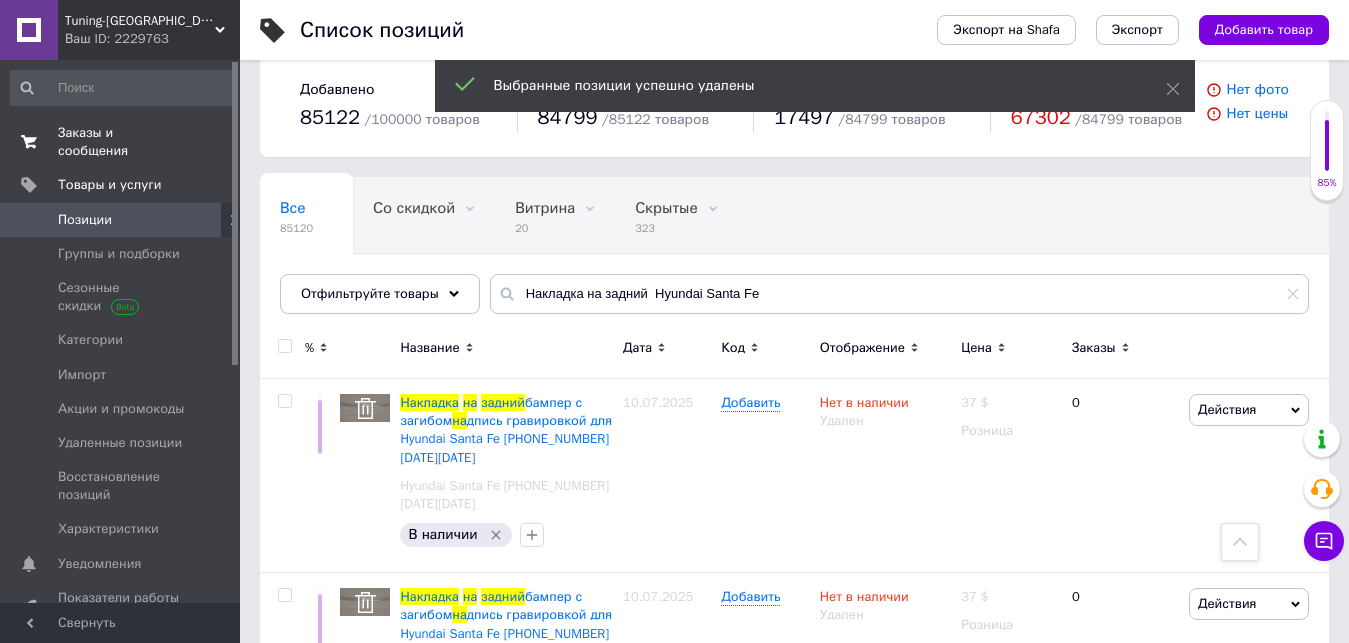 click on "Заказы и сообщения" at bounding box center [121, 142] 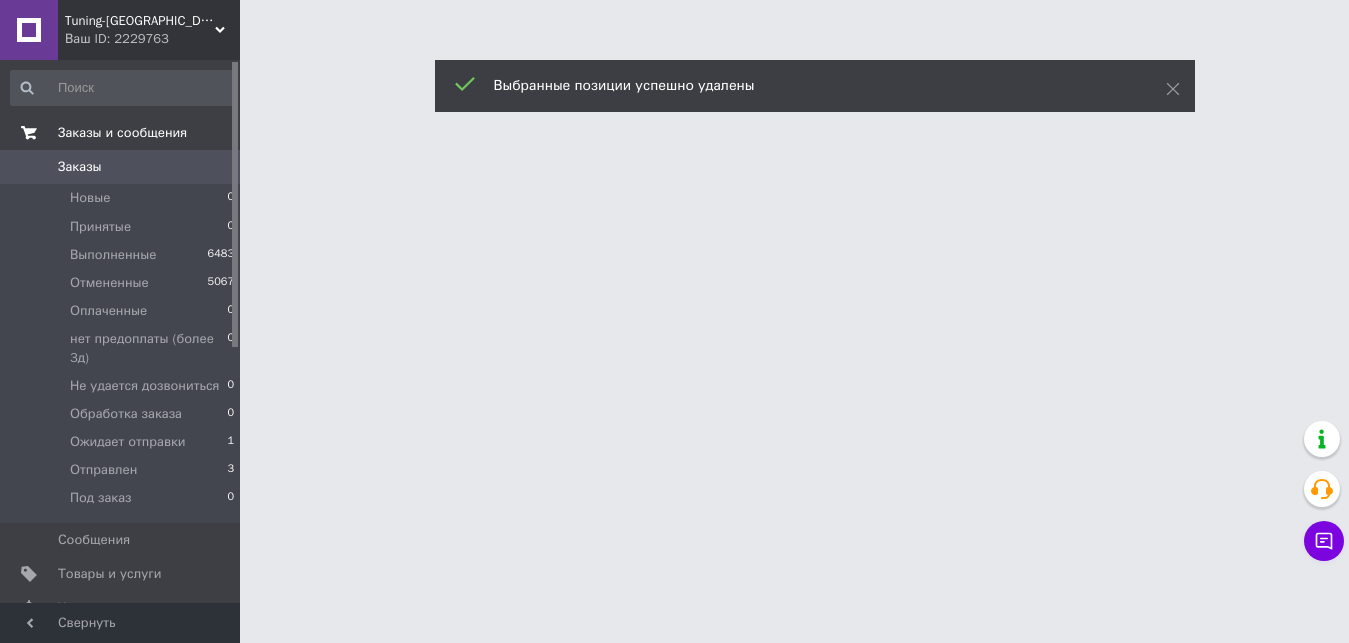 scroll, scrollTop: 0, scrollLeft: 0, axis: both 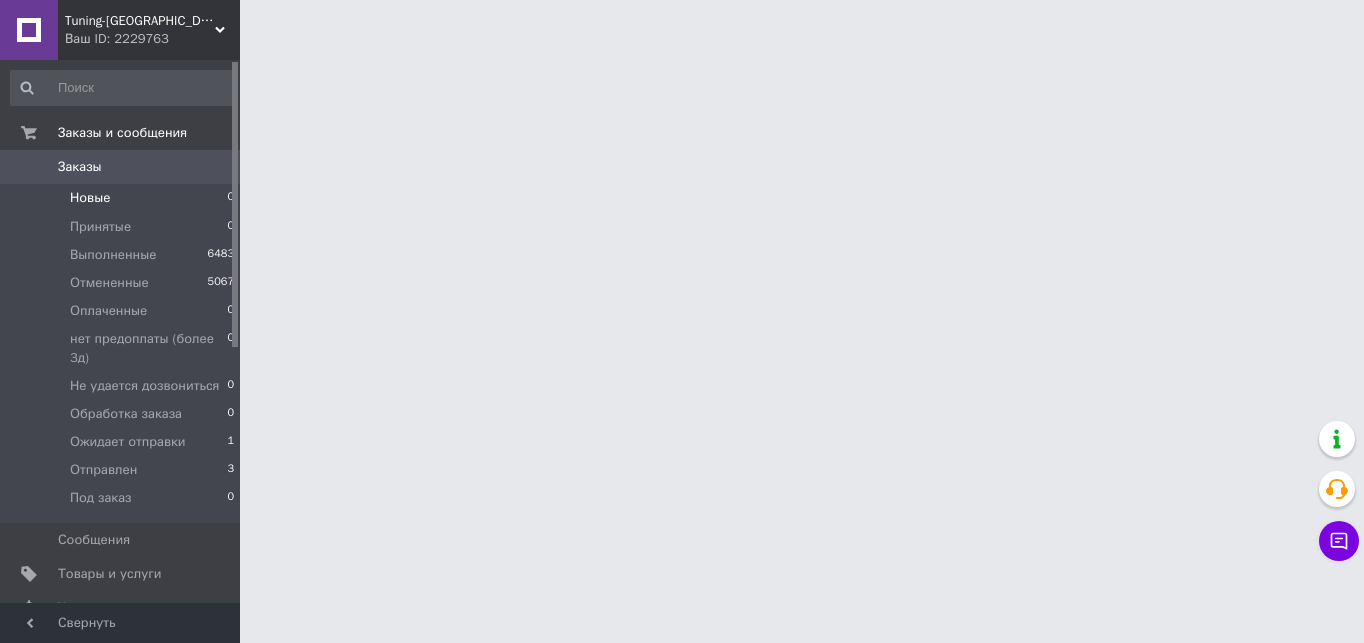 click on "Новые 0" at bounding box center (123, 198) 